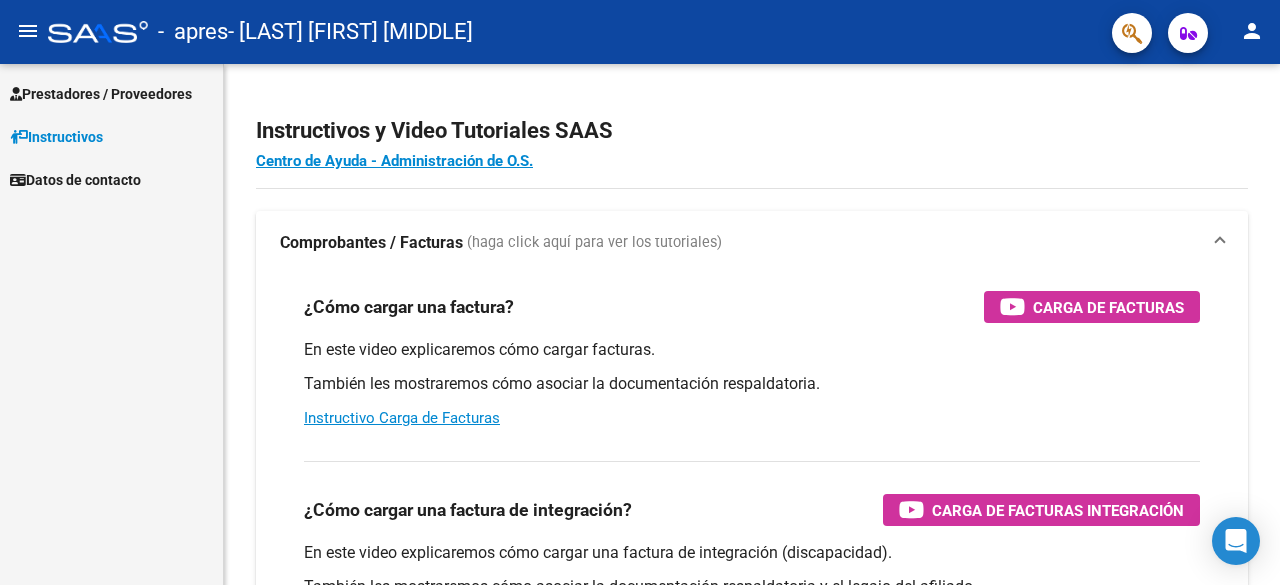 scroll, scrollTop: 0, scrollLeft: 0, axis: both 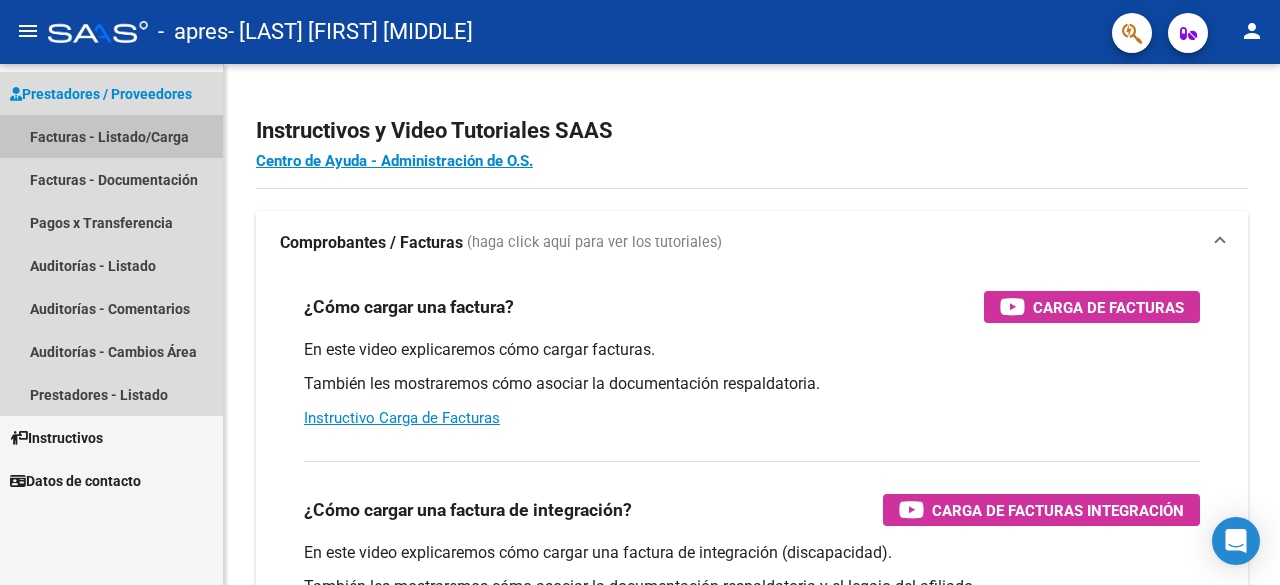 click on "Facturas - Listado/Carga" at bounding box center [111, 136] 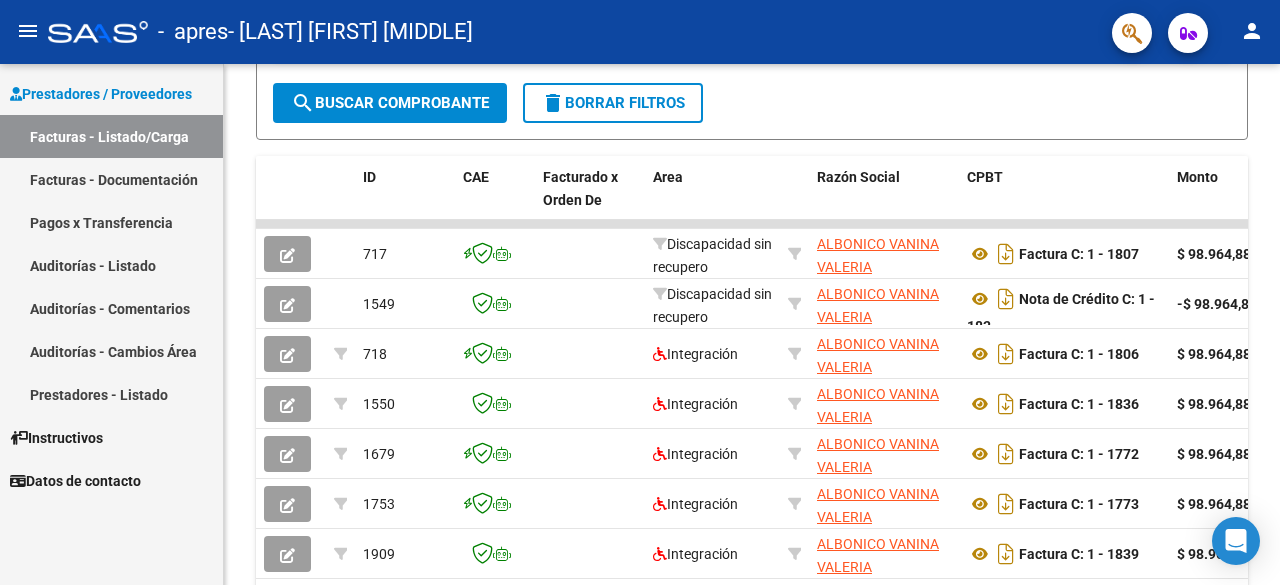 scroll, scrollTop: 467, scrollLeft: 0, axis: vertical 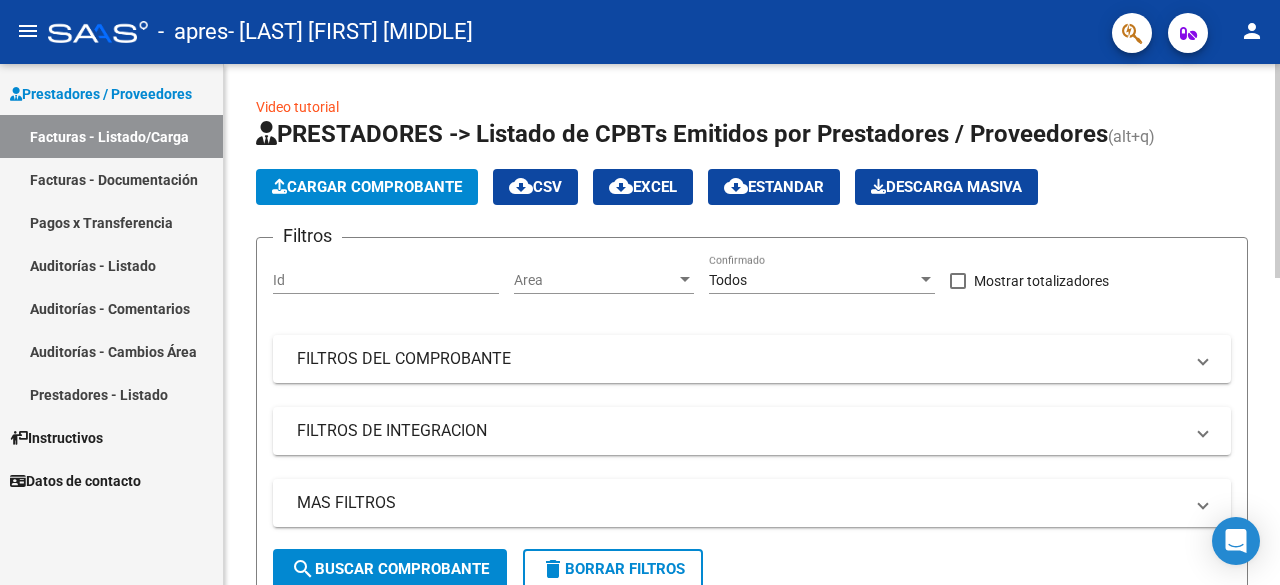 click on "Cargar Comprobante" 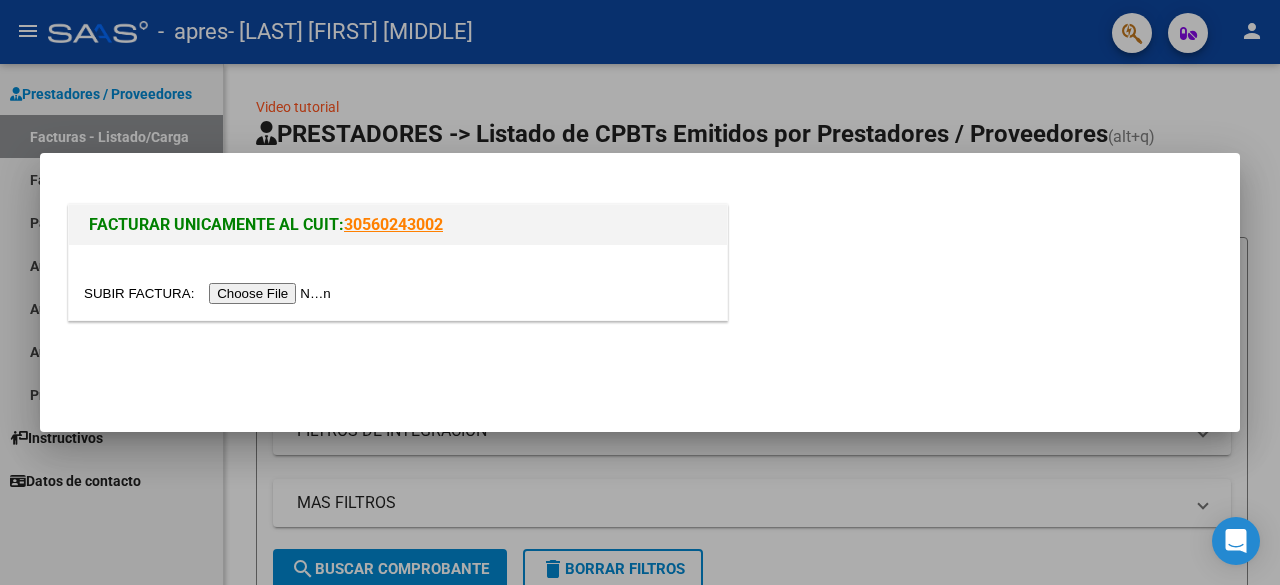 click at bounding box center [210, 293] 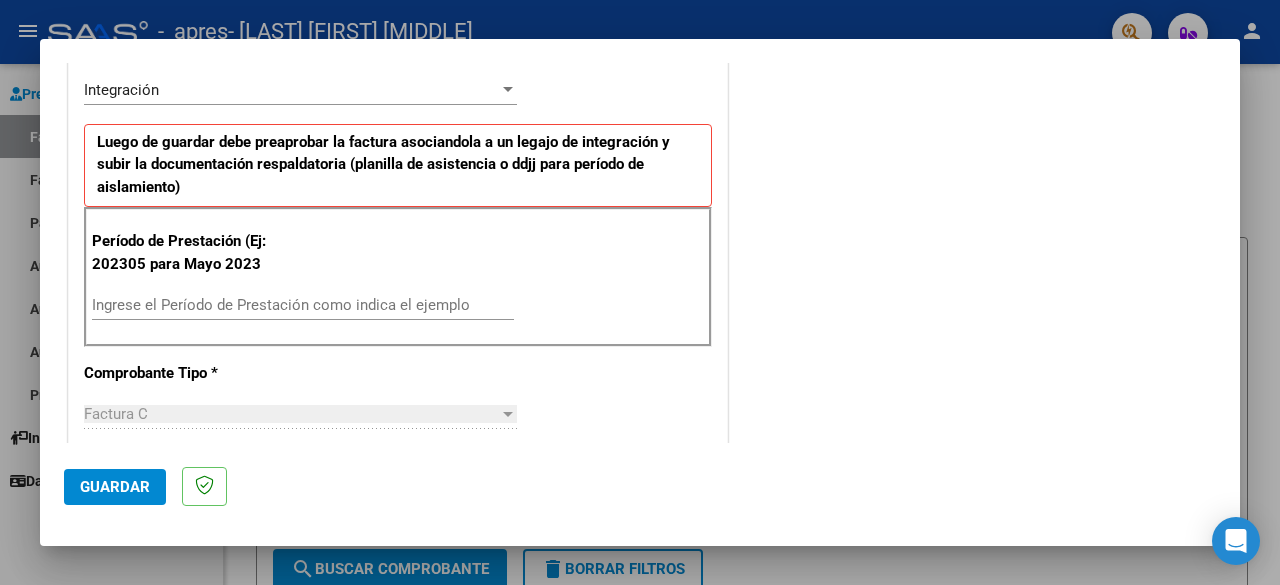 scroll, scrollTop: 462, scrollLeft: 0, axis: vertical 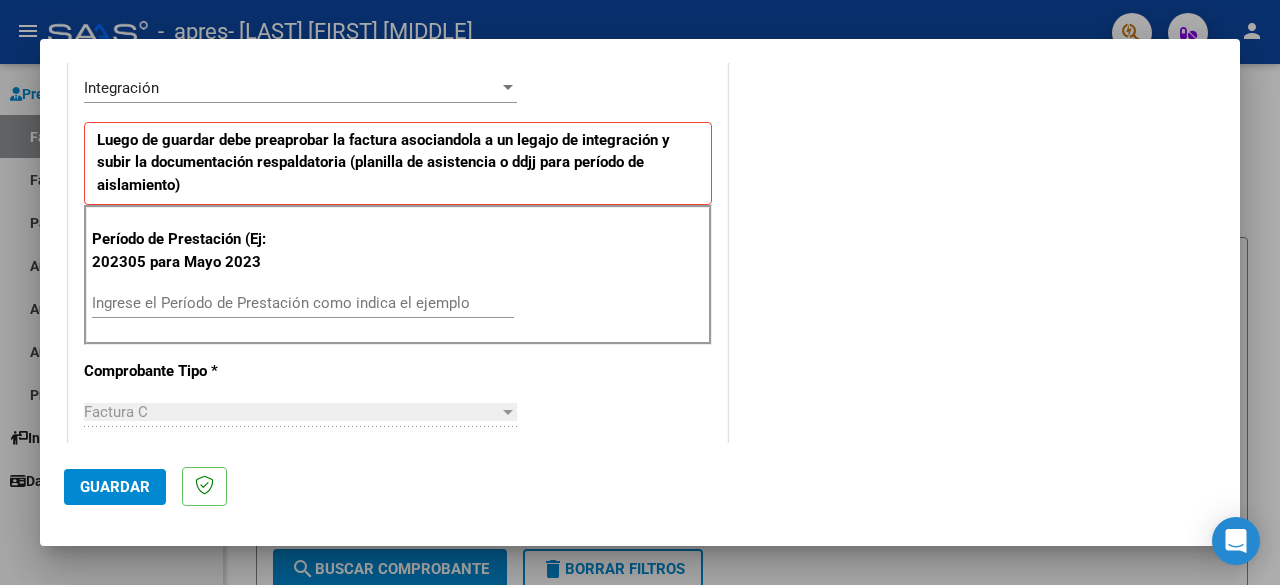 click on "Ingrese el Período de Prestación como indica el ejemplo" at bounding box center [303, 303] 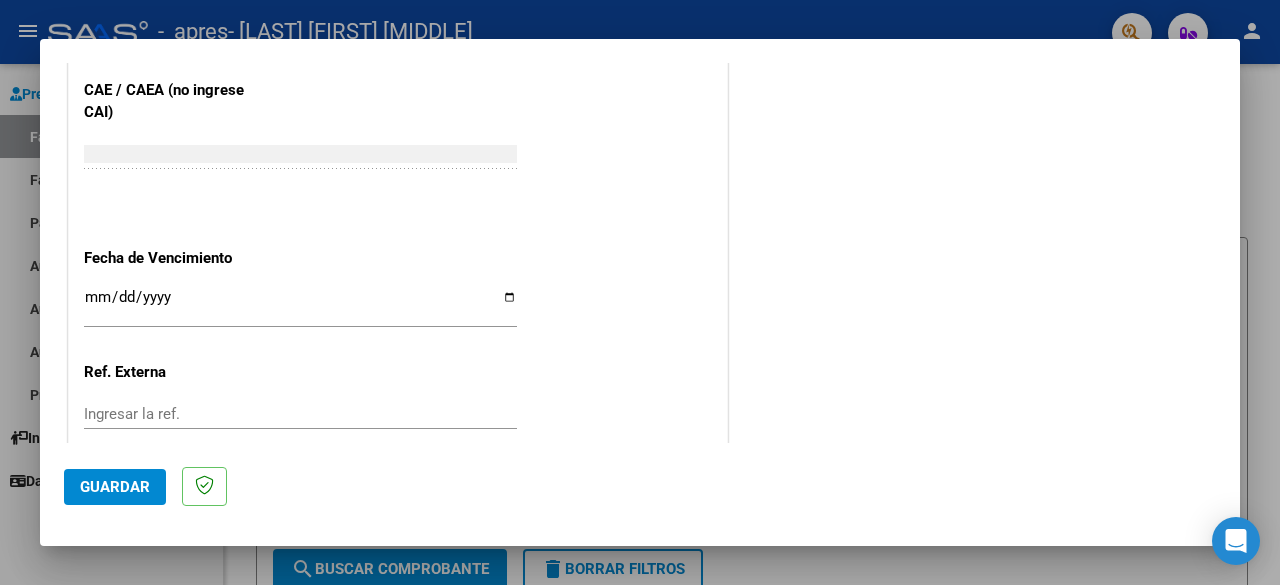 scroll, scrollTop: 1284, scrollLeft: 0, axis: vertical 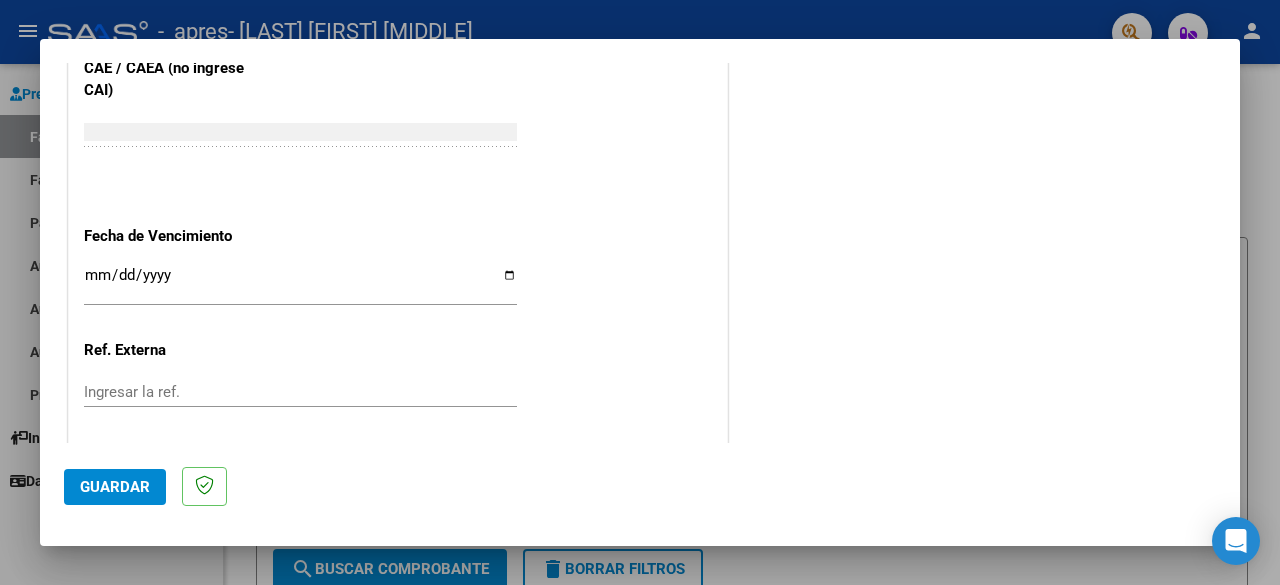 type on "202507" 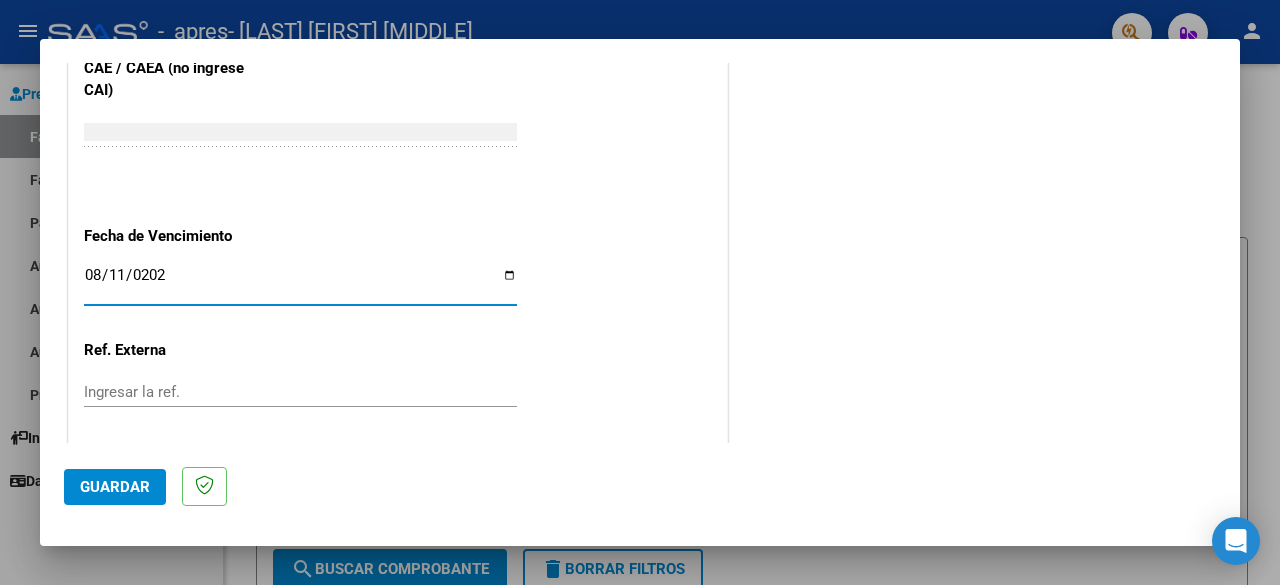 type on "2025-08-11" 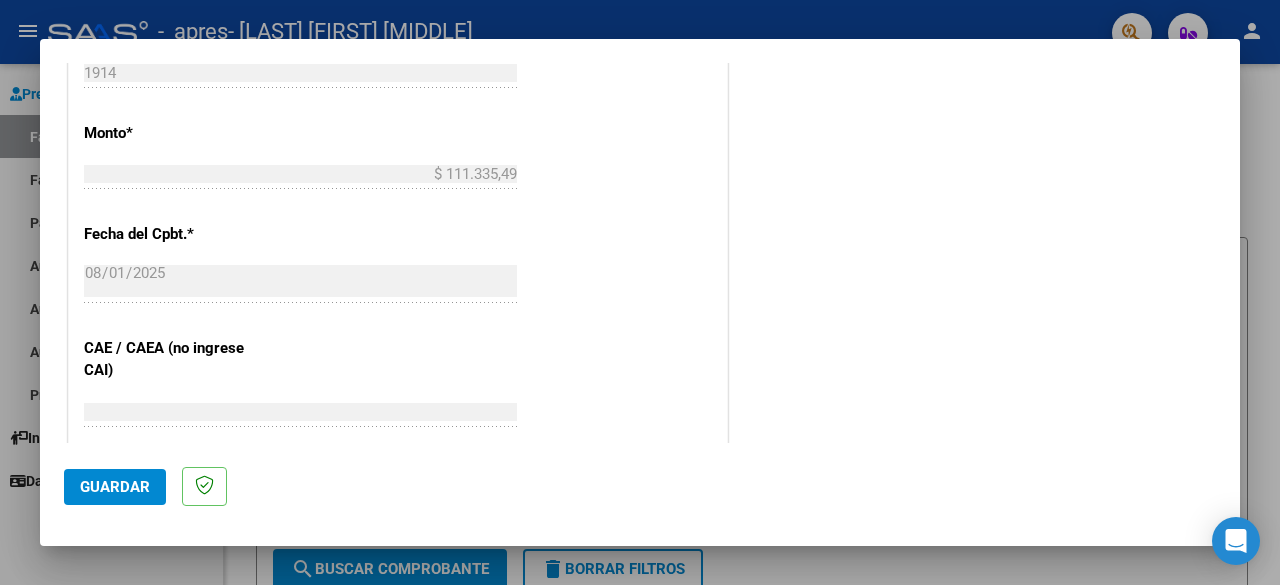 scroll, scrollTop: 1005, scrollLeft: 0, axis: vertical 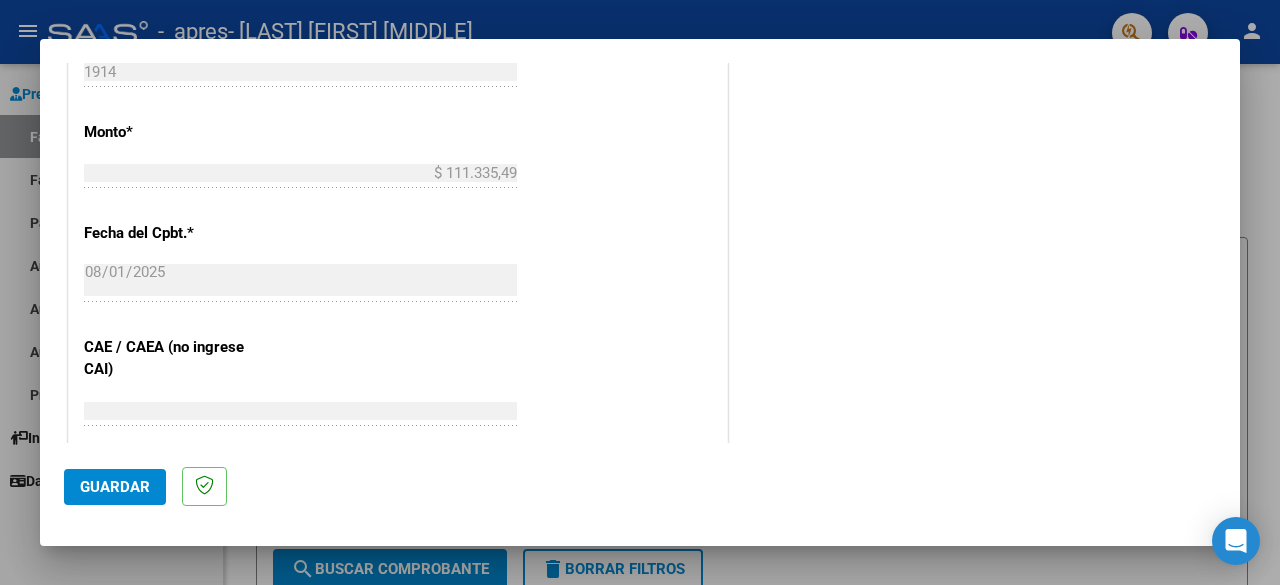 click on "Guardar" 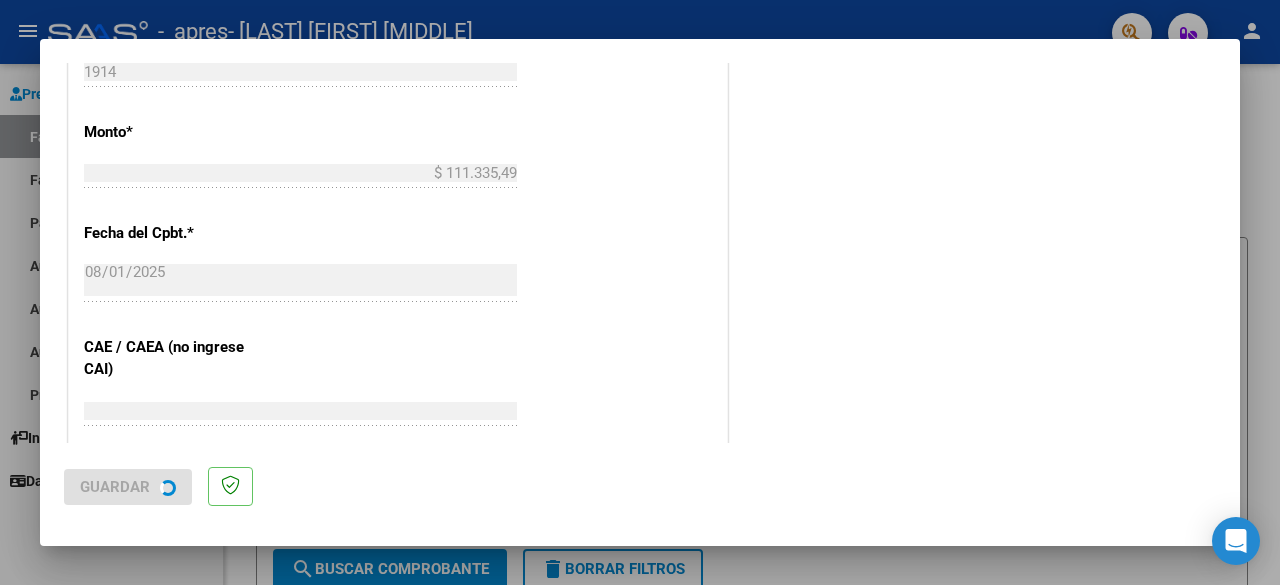 scroll, scrollTop: 0, scrollLeft: 0, axis: both 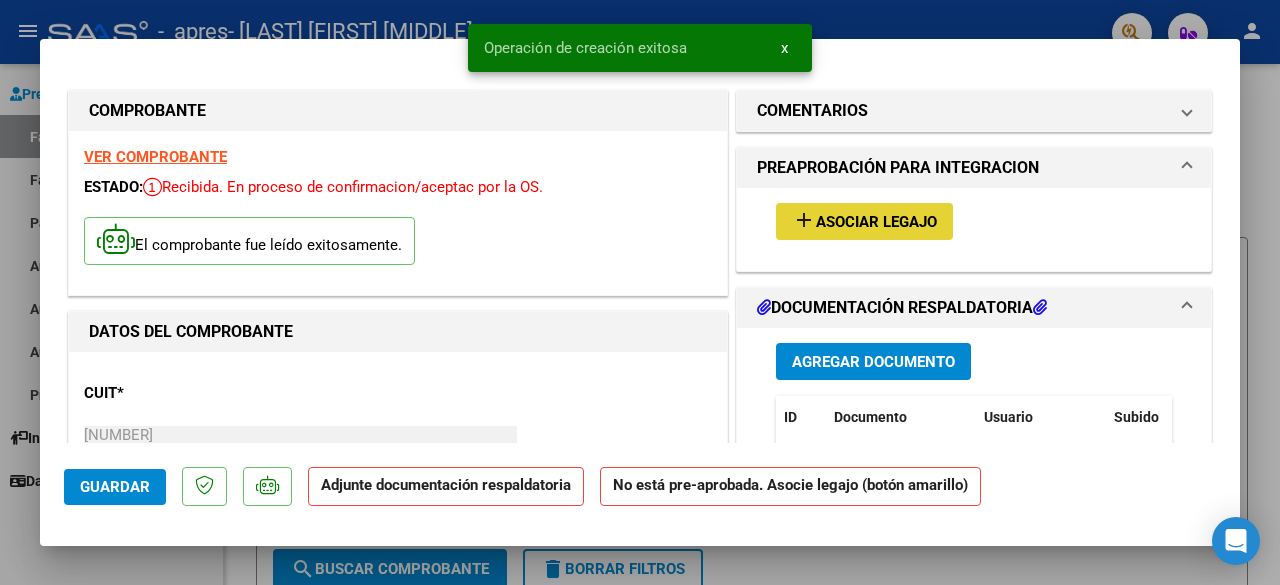 click on "Asociar Legajo" at bounding box center [876, 222] 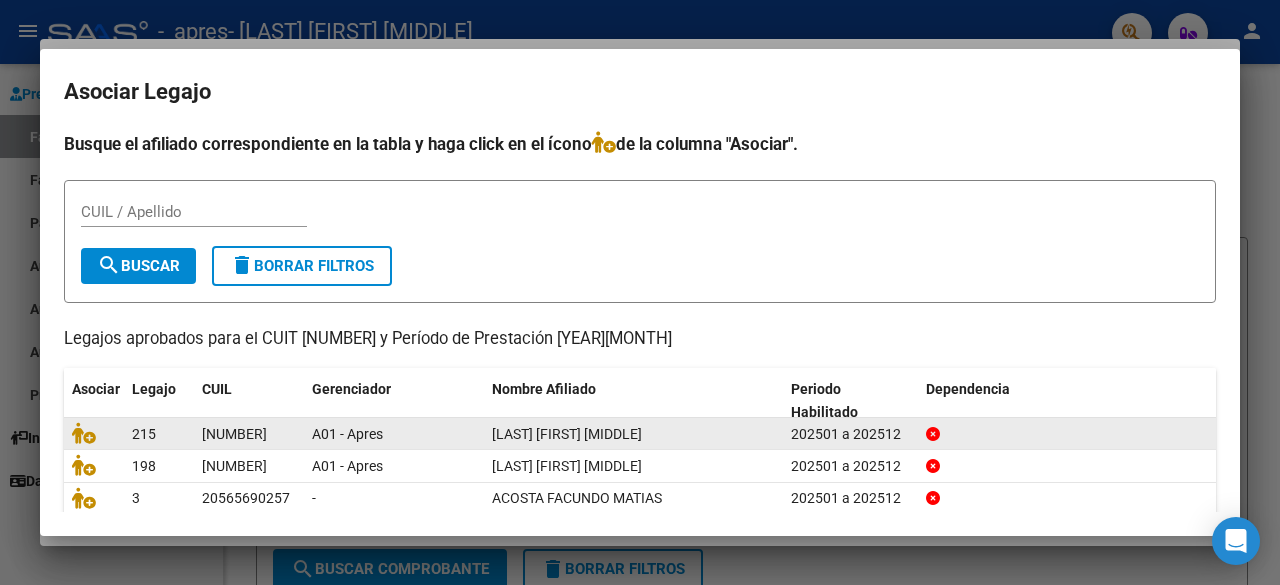 click on "[LAST] [FIRST] [MIDDLE]" 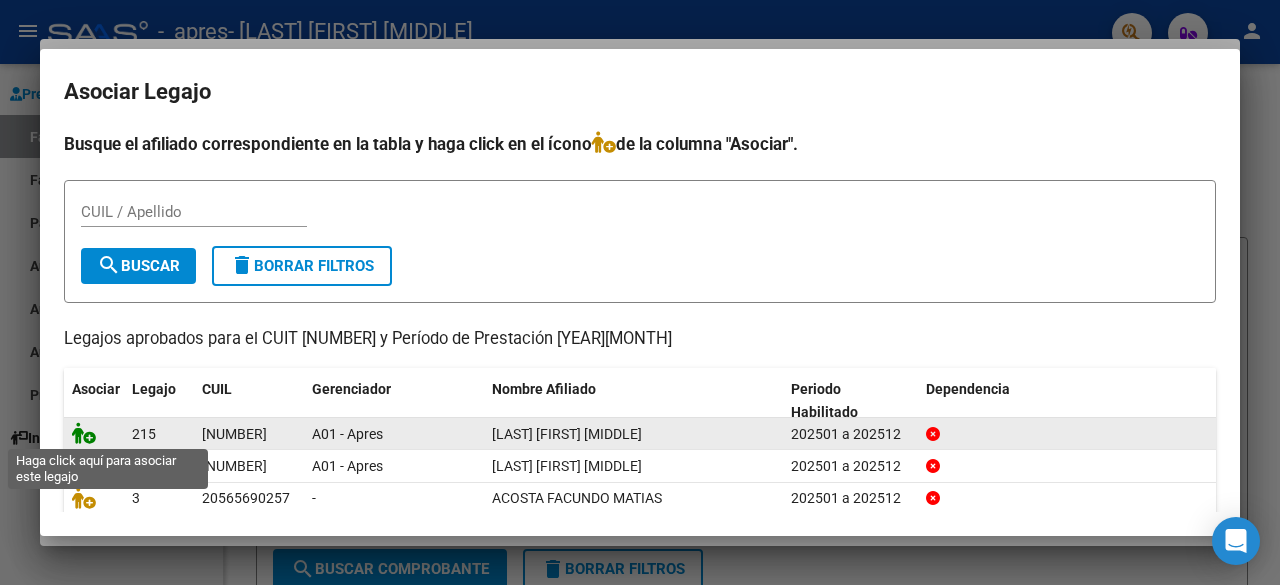 click 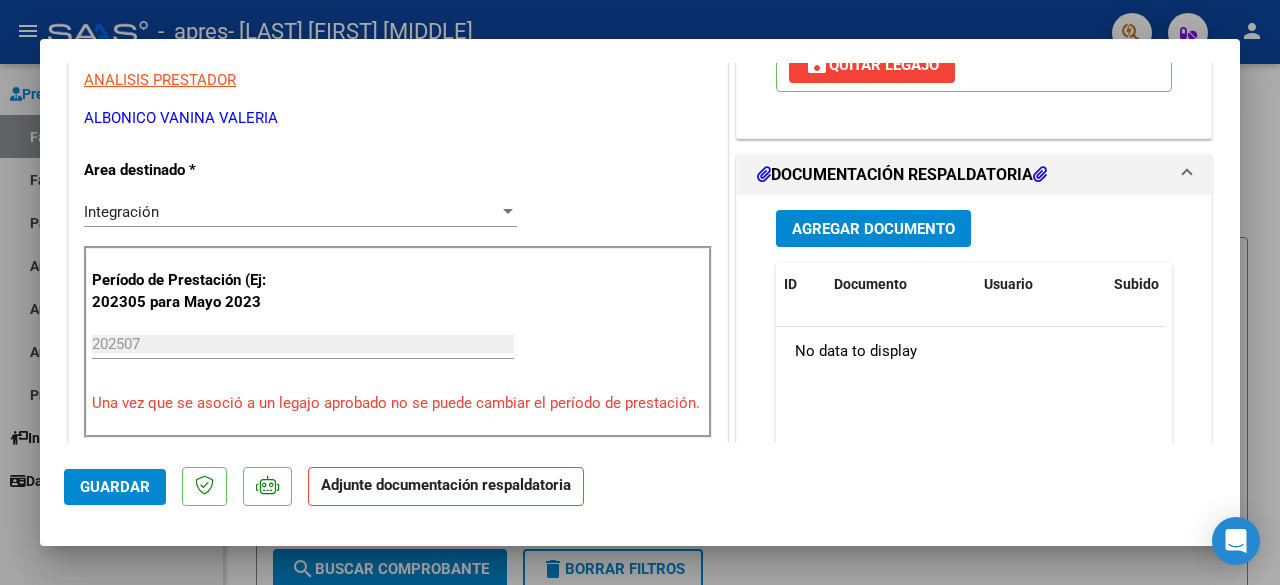 scroll, scrollTop: 418, scrollLeft: 0, axis: vertical 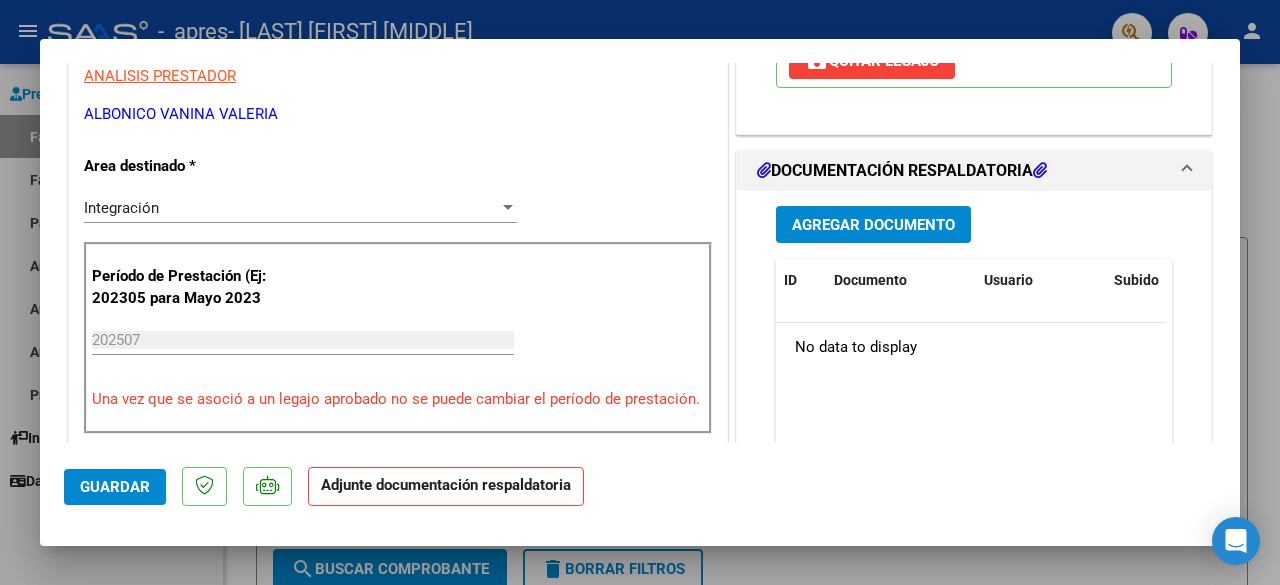 click on "Agregar Documento" at bounding box center [873, 225] 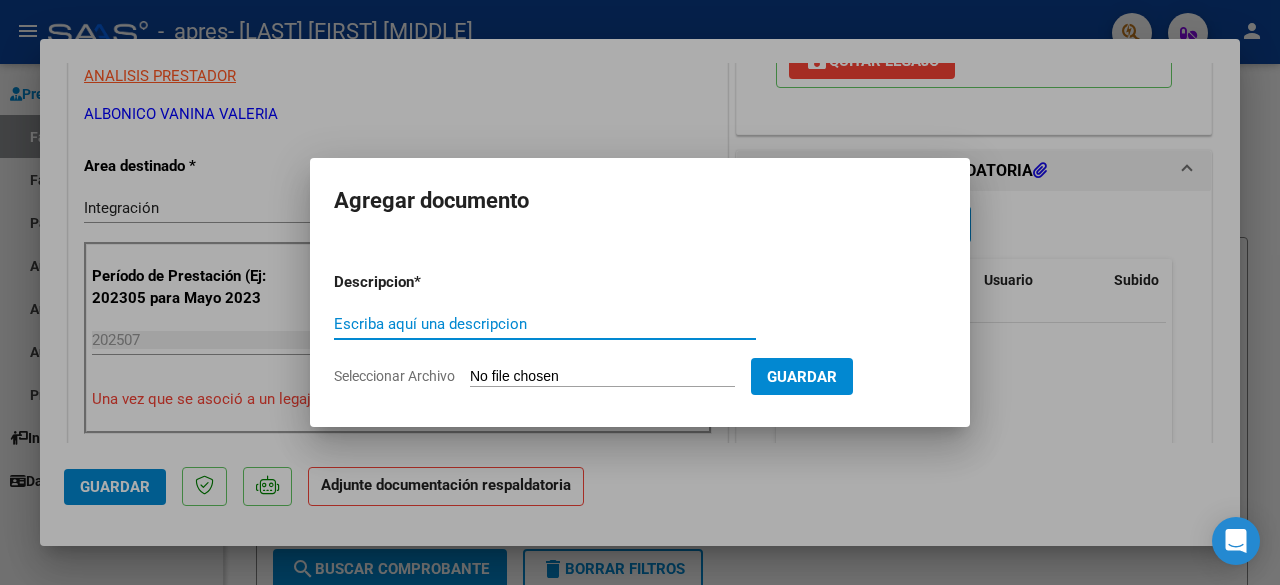 click at bounding box center (640, 292) 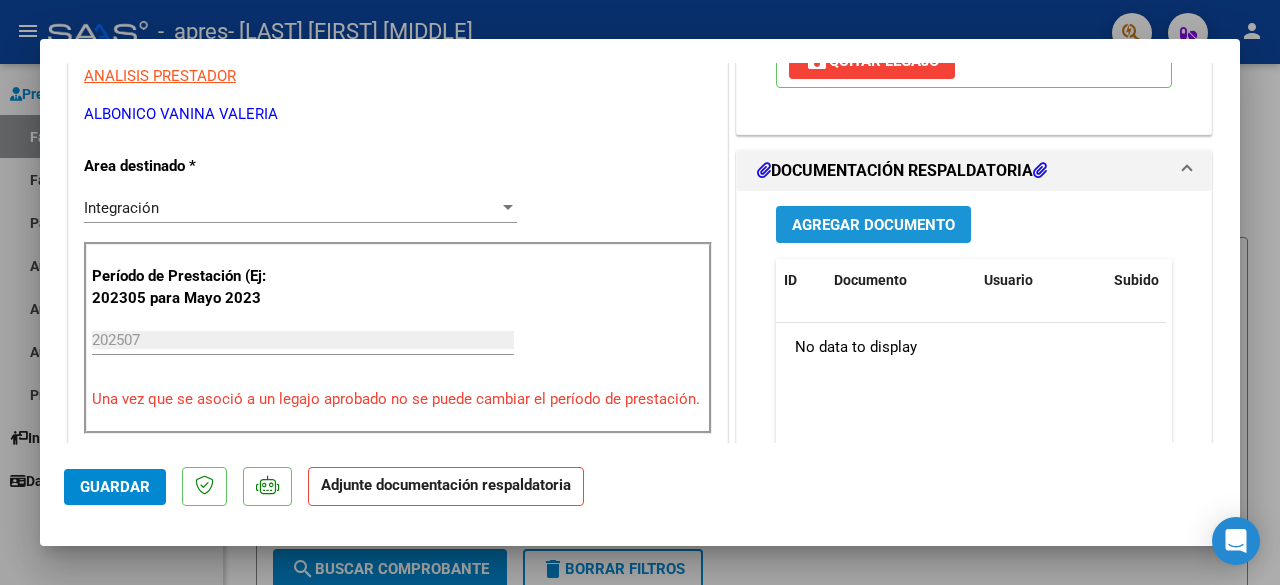 click on "Agregar Documento" at bounding box center (873, 225) 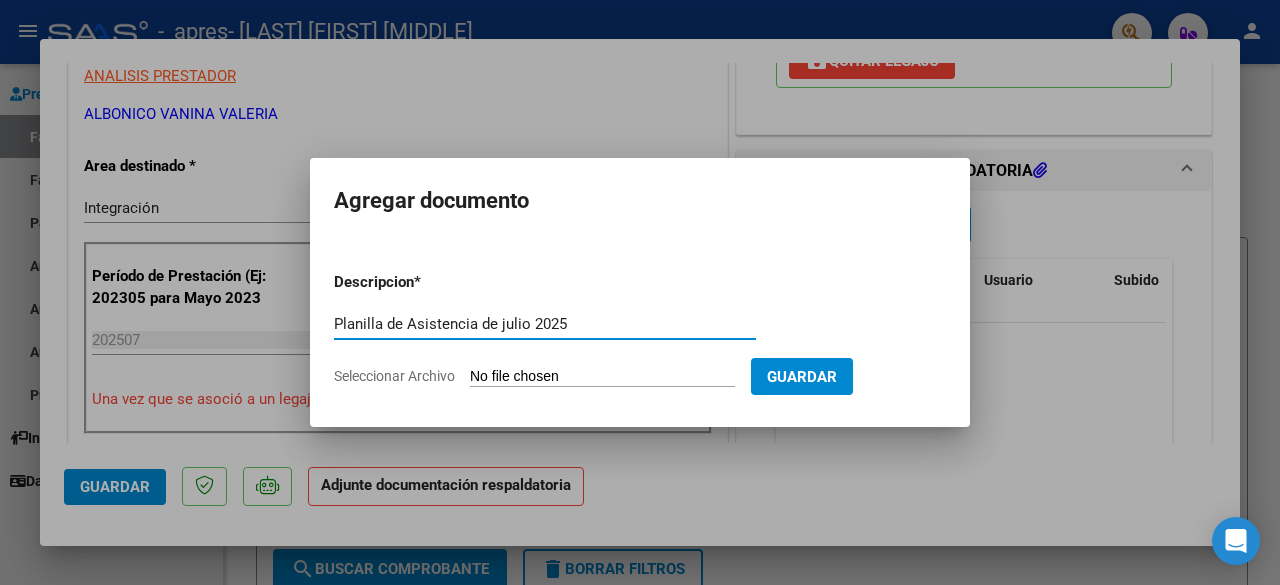 type on "Planilla de Asistencia de julio 2025" 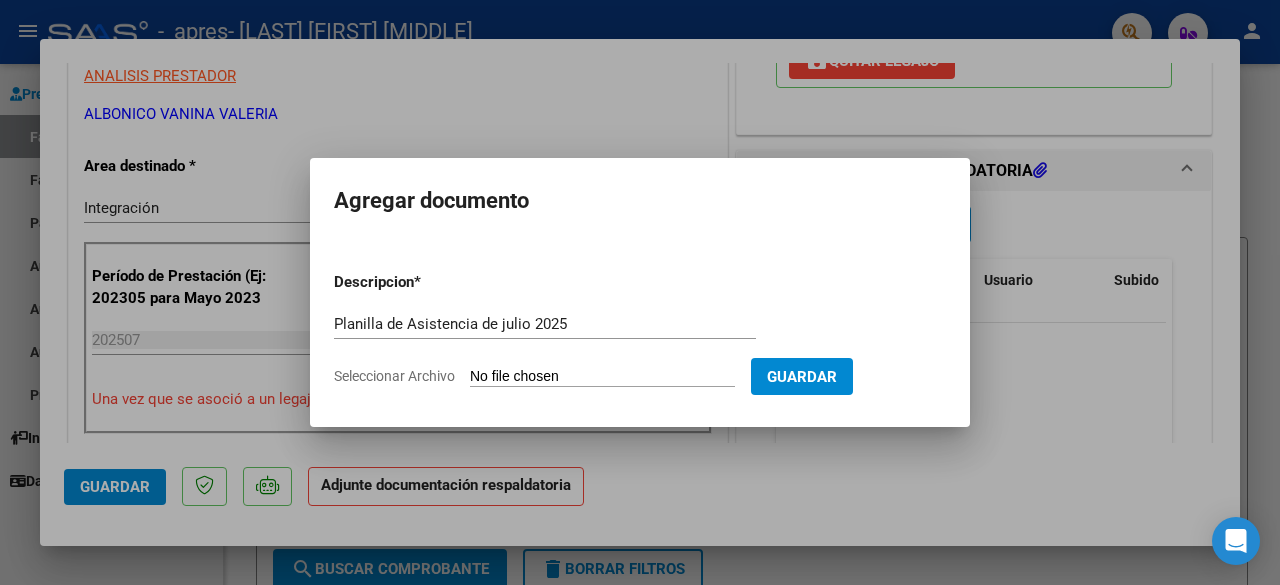 click on "Seleccionar Archivo" at bounding box center [602, 377] 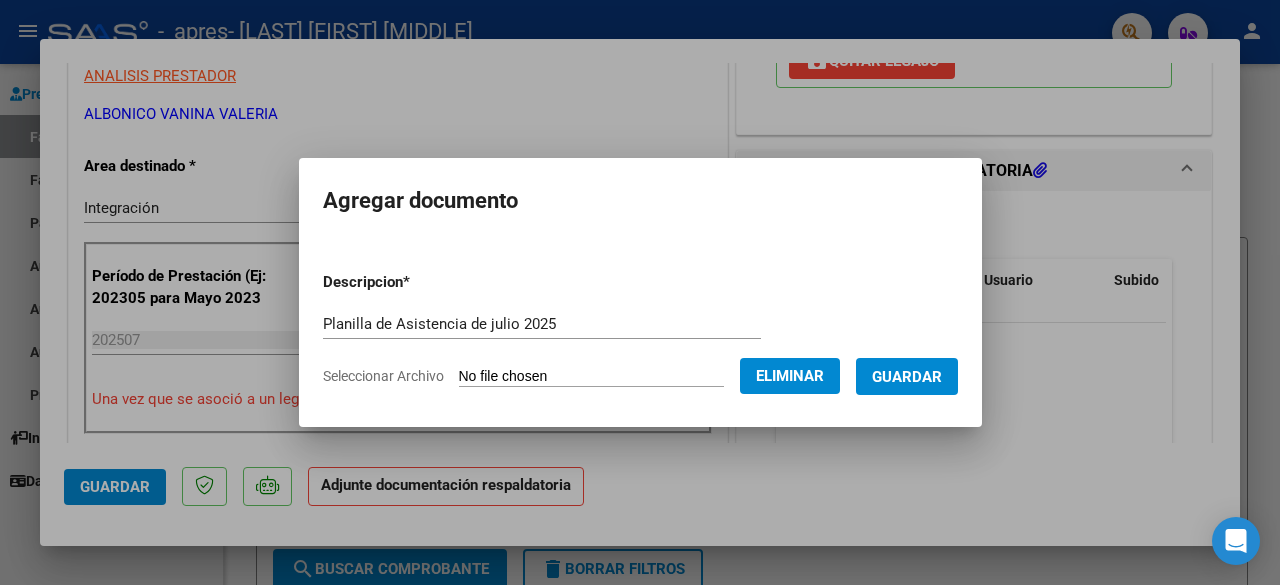 click on "Guardar" at bounding box center [907, 377] 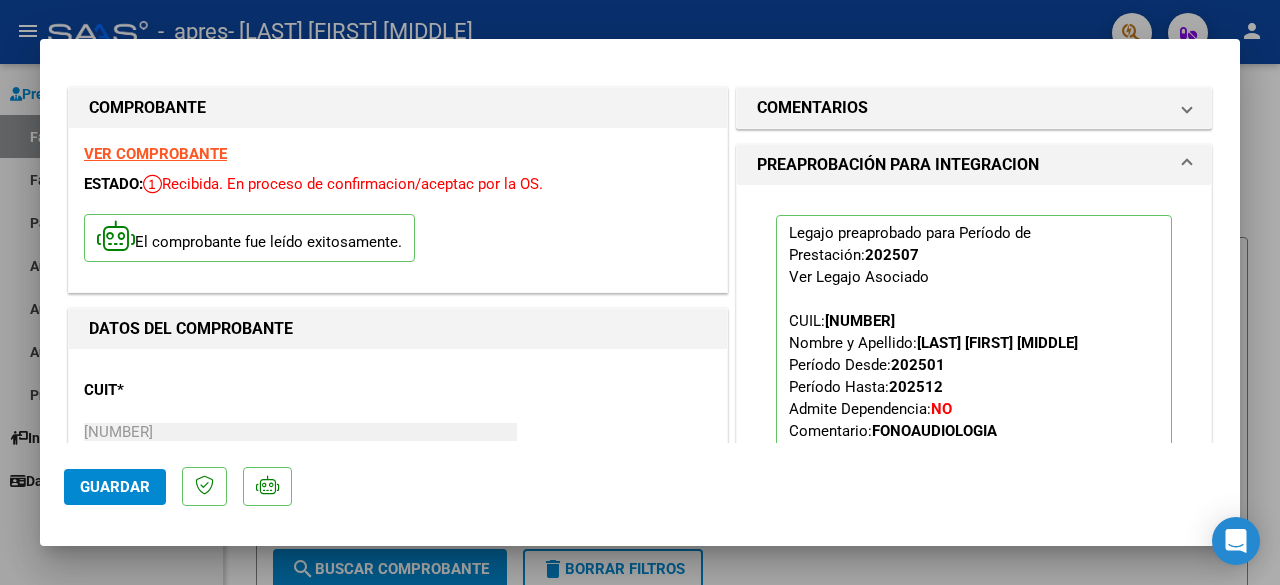 scroll, scrollTop: 0, scrollLeft: 0, axis: both 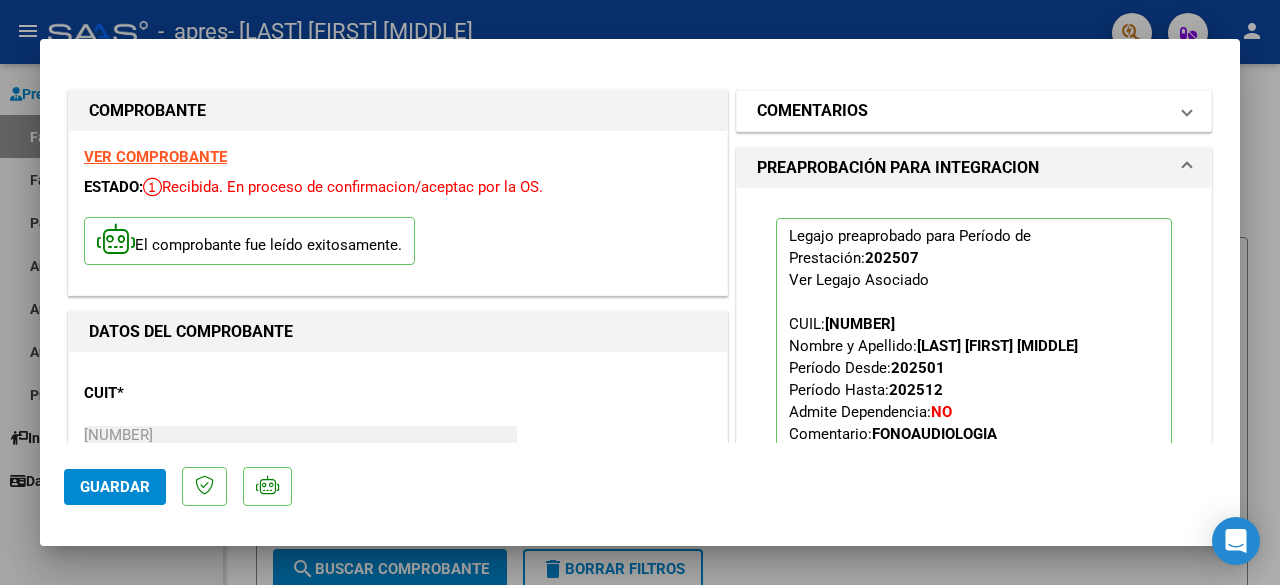 click on "COMENTARIOS" at bounding box center [962, 111] 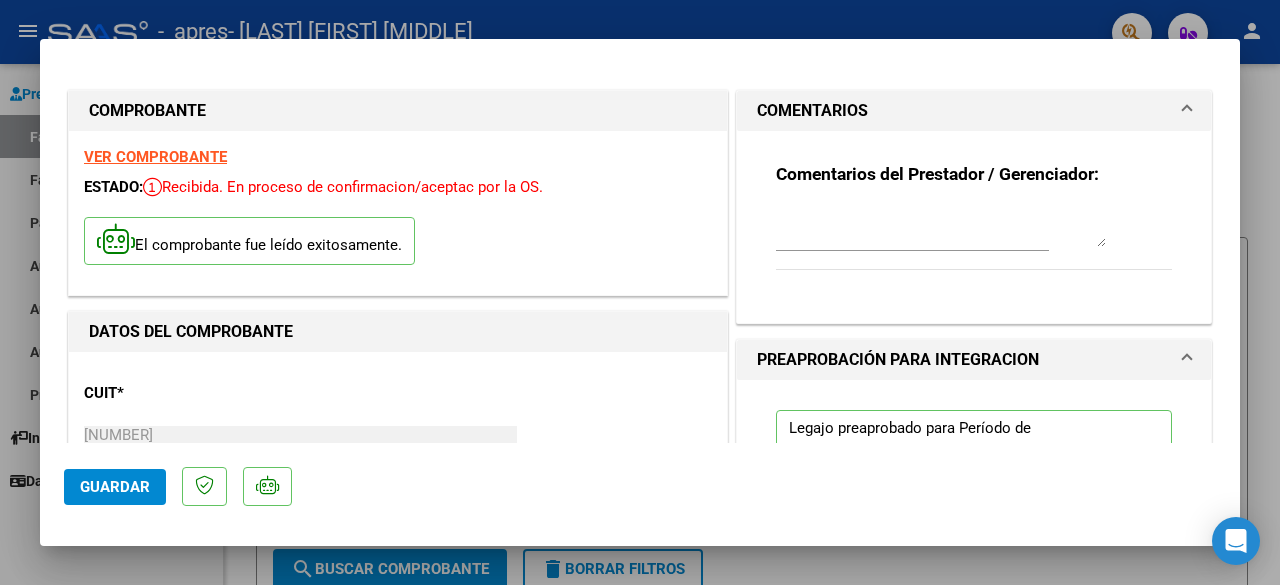 click on "COMENTARIOS" at bounding box center (962, 111) 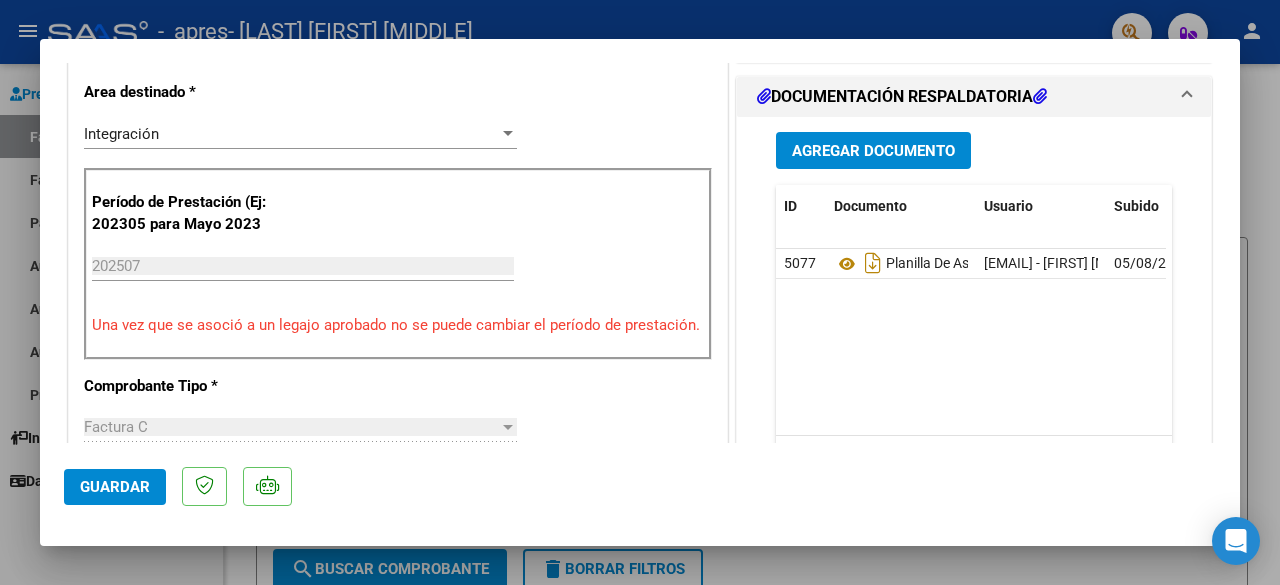 scroll, scrollTop: 513, scrollLeft: 0, axis: vertical 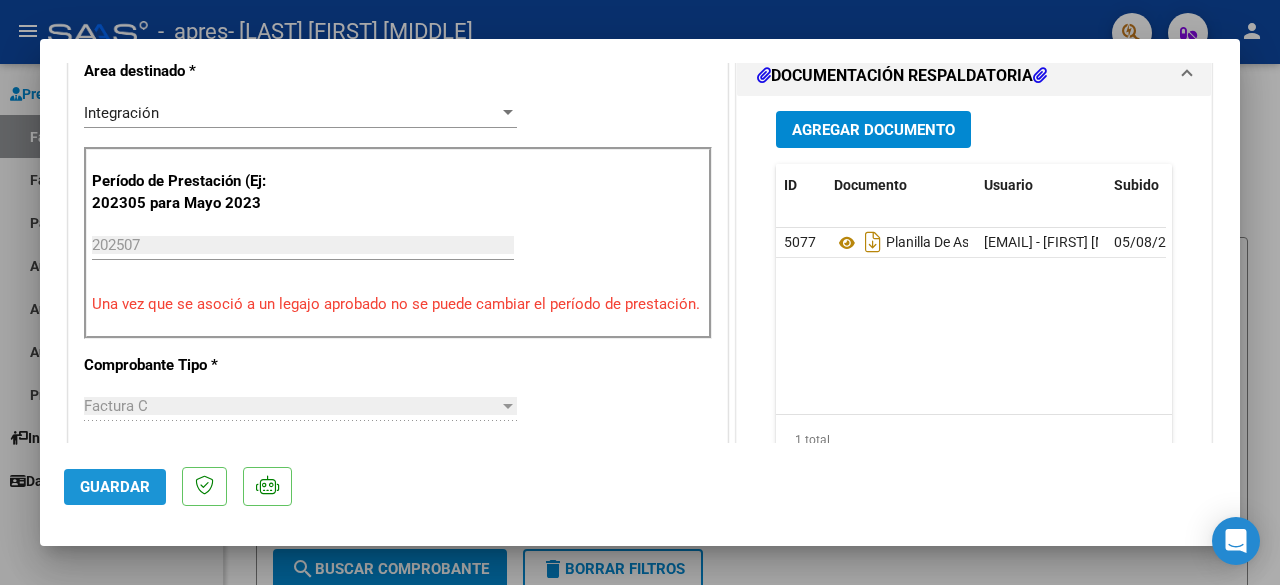 click on "Guardar" 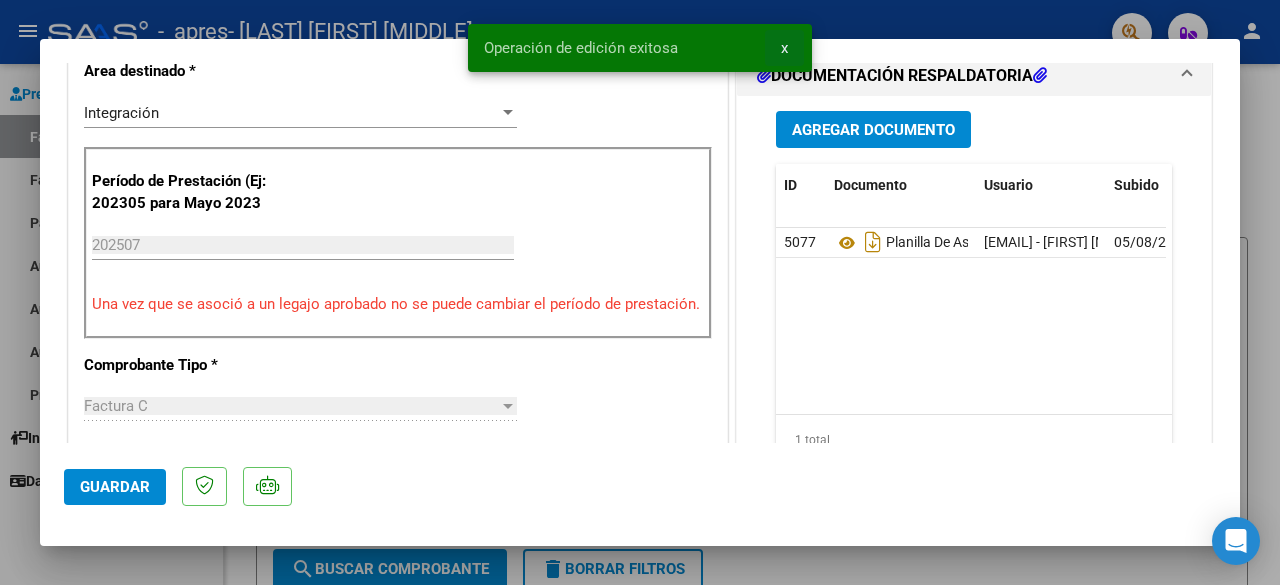 click on "x" at bounding box center (784, 48) 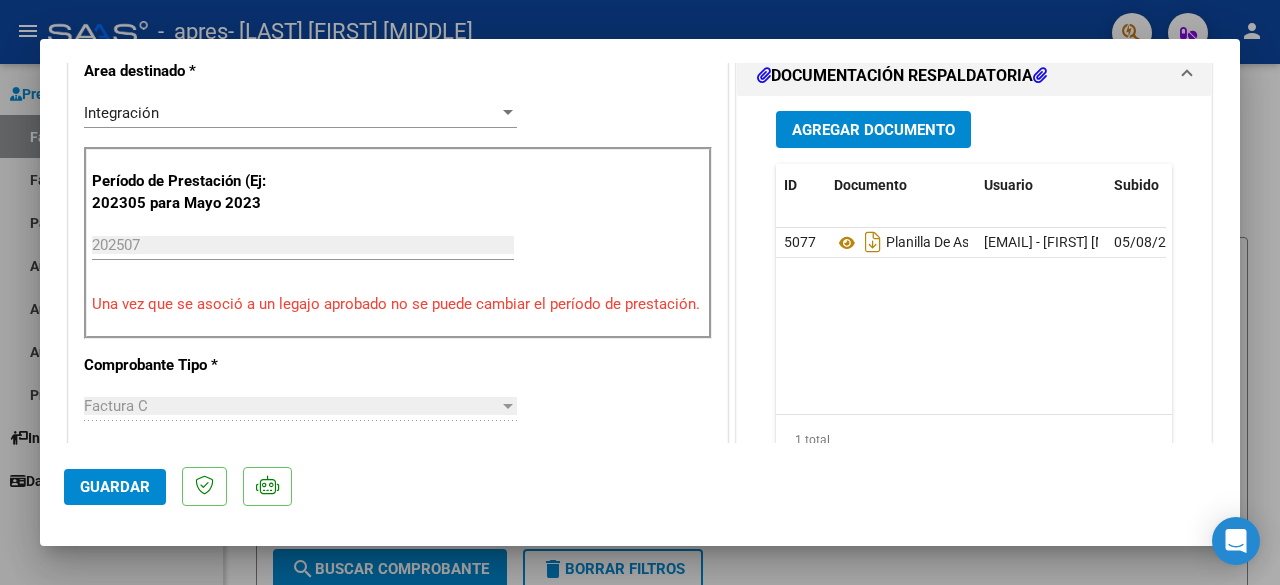 click at bounding box center (640, 292) 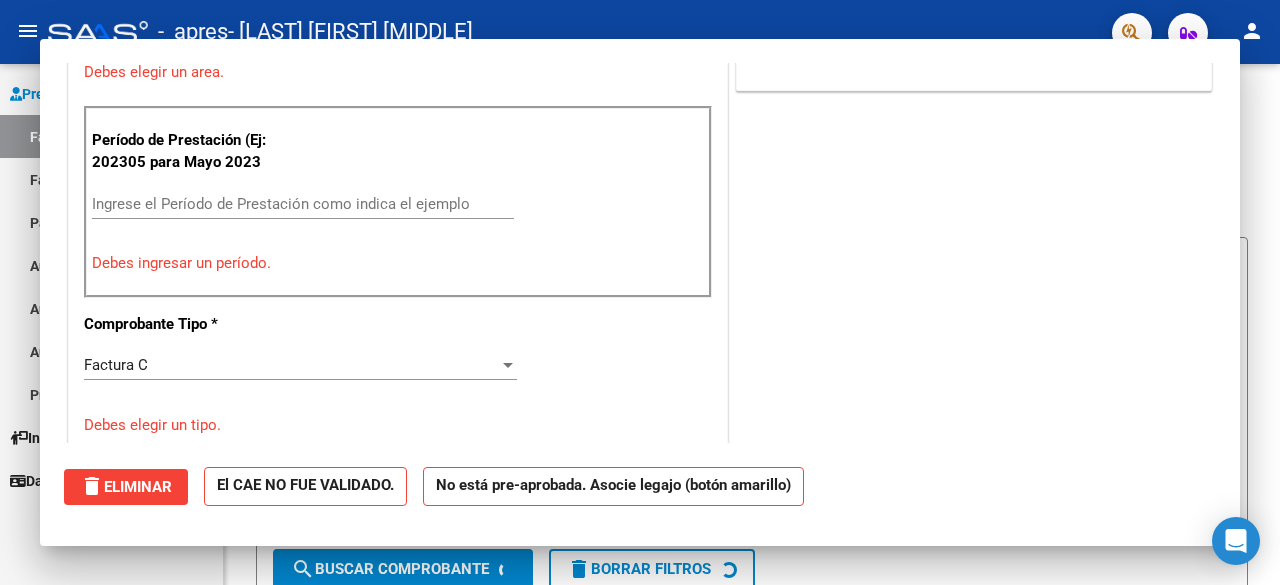 scroll, scrollTop: 428, scrollLeft: 0, axis: vertical 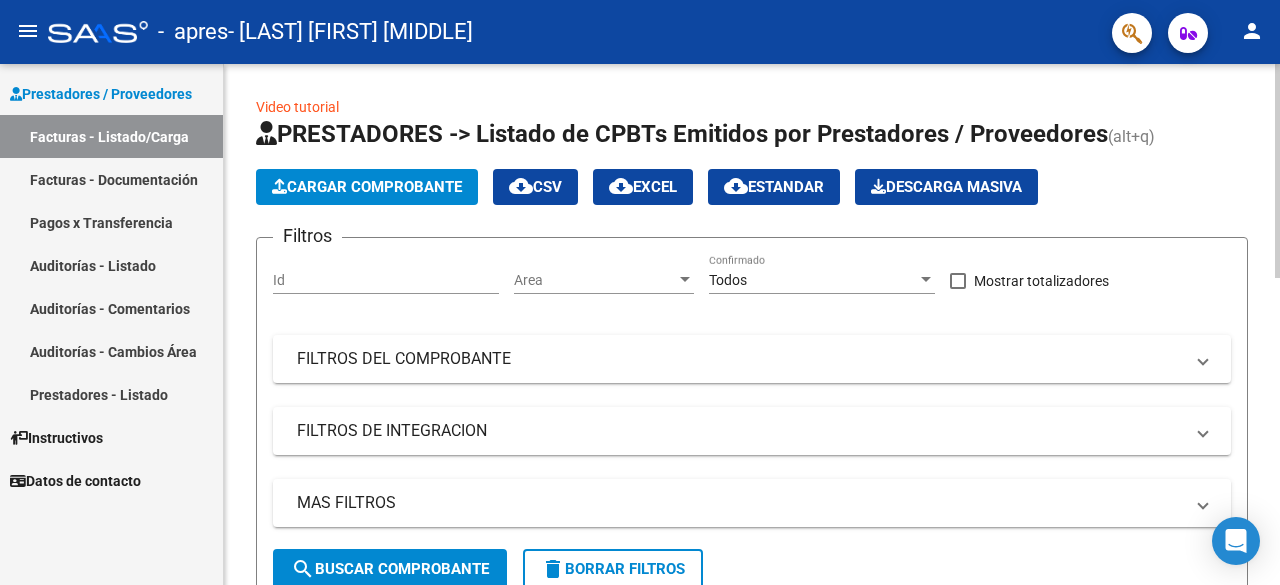 click on "Cargar Comprobante" 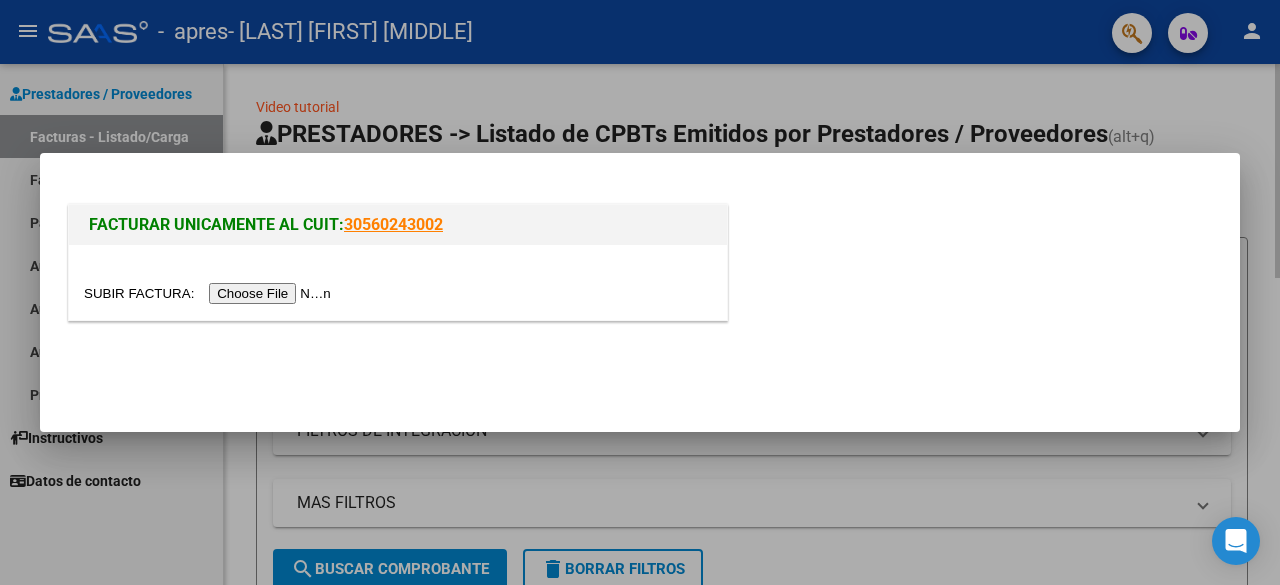 click at bounding box center [210, 293] 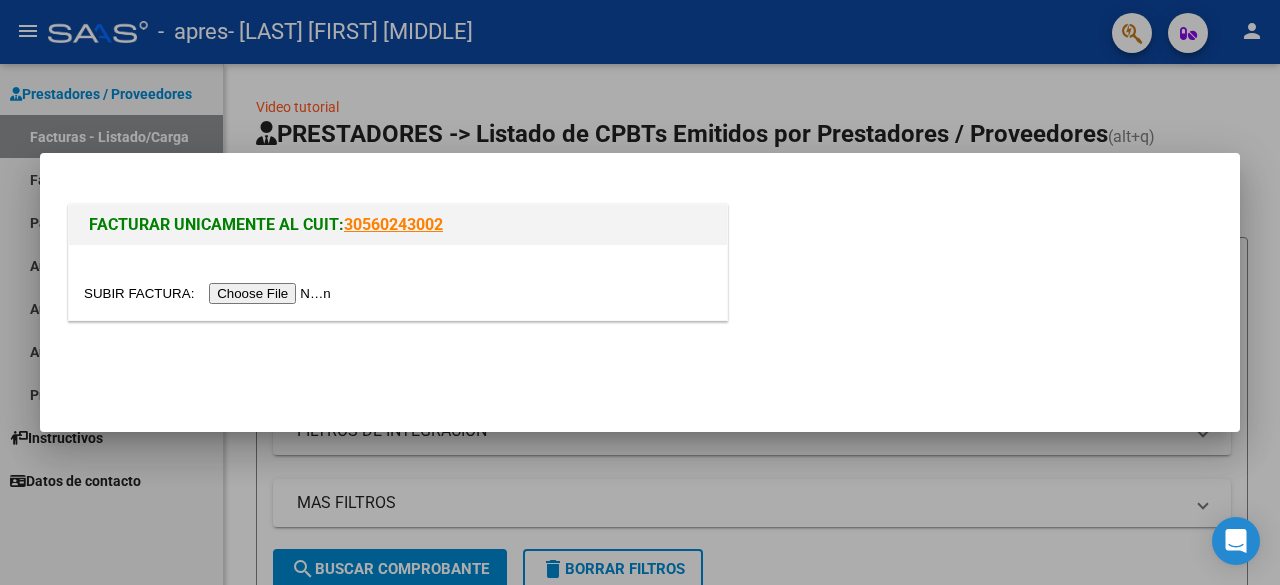click at bounding box center (210, 293) 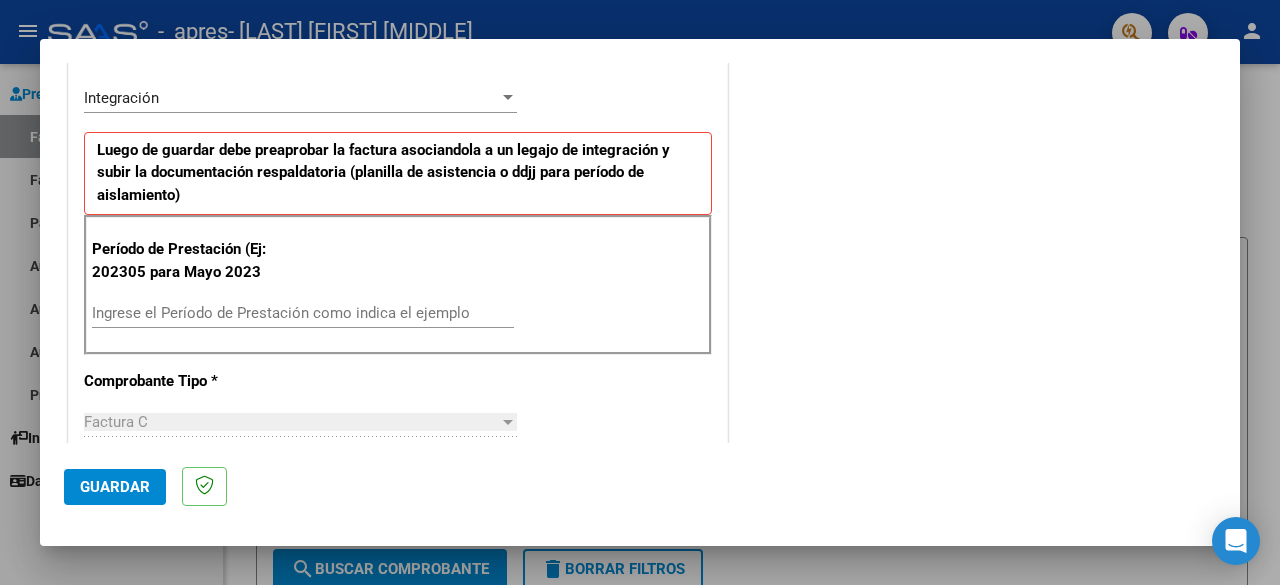scroll, scrollTop: 460, scrollLeft: 0, axis: vertical 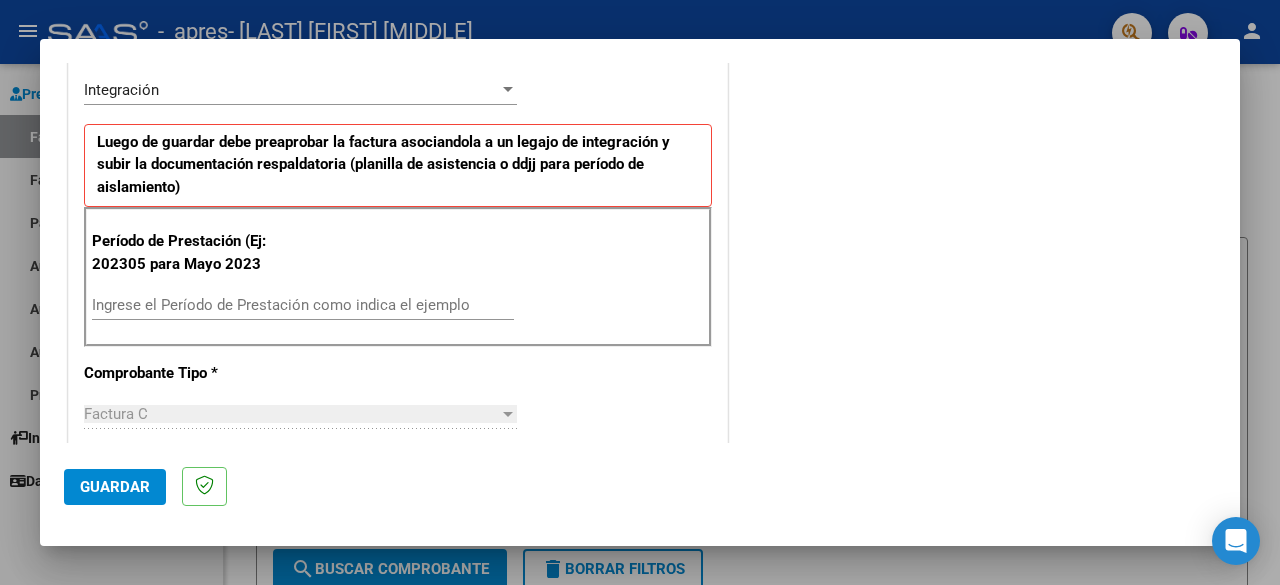 click on "Ingrese el Período de Prestación como indica el ejemplo" at bounding box center (303, 305) 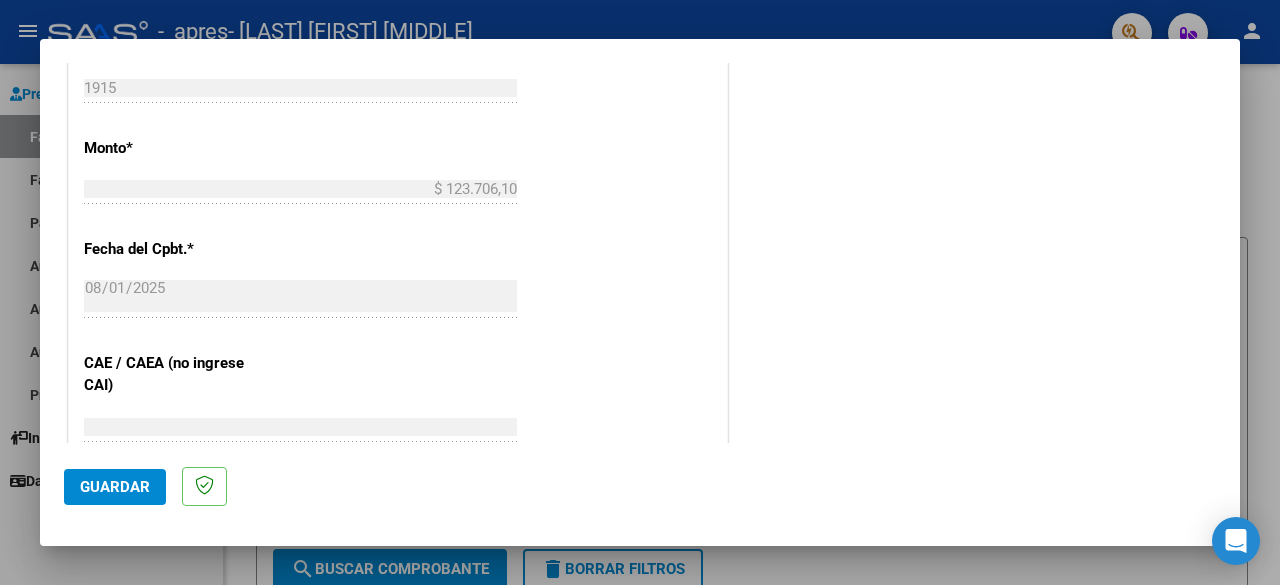 scroll, scrollTop: 995, scrollLeft: 0, axis: vertical 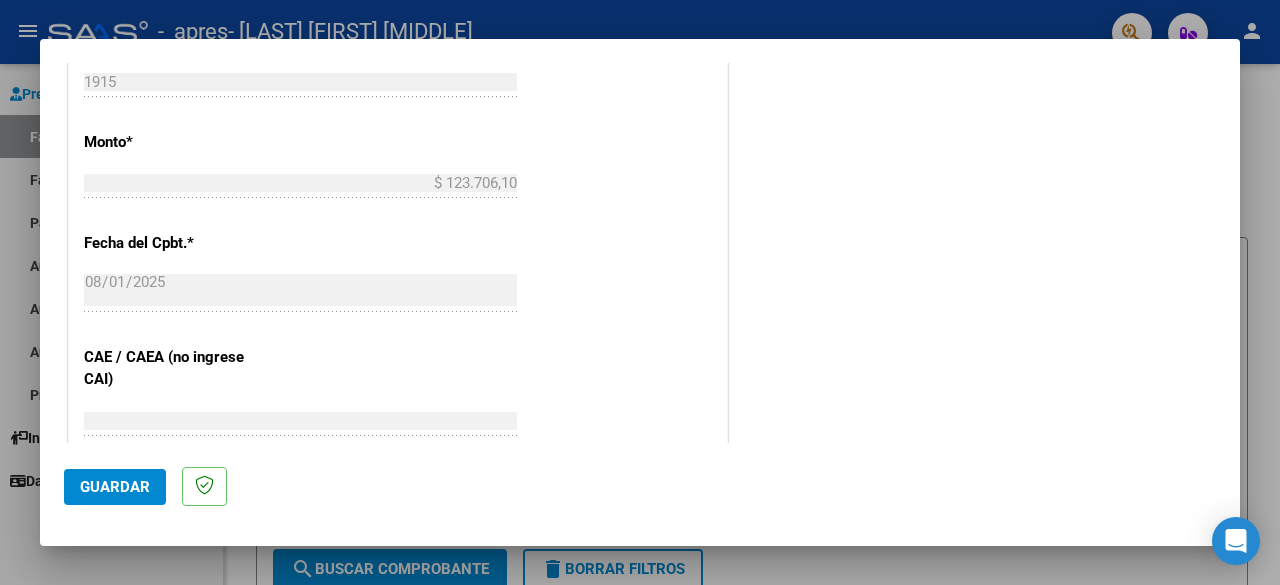 type on "202507" 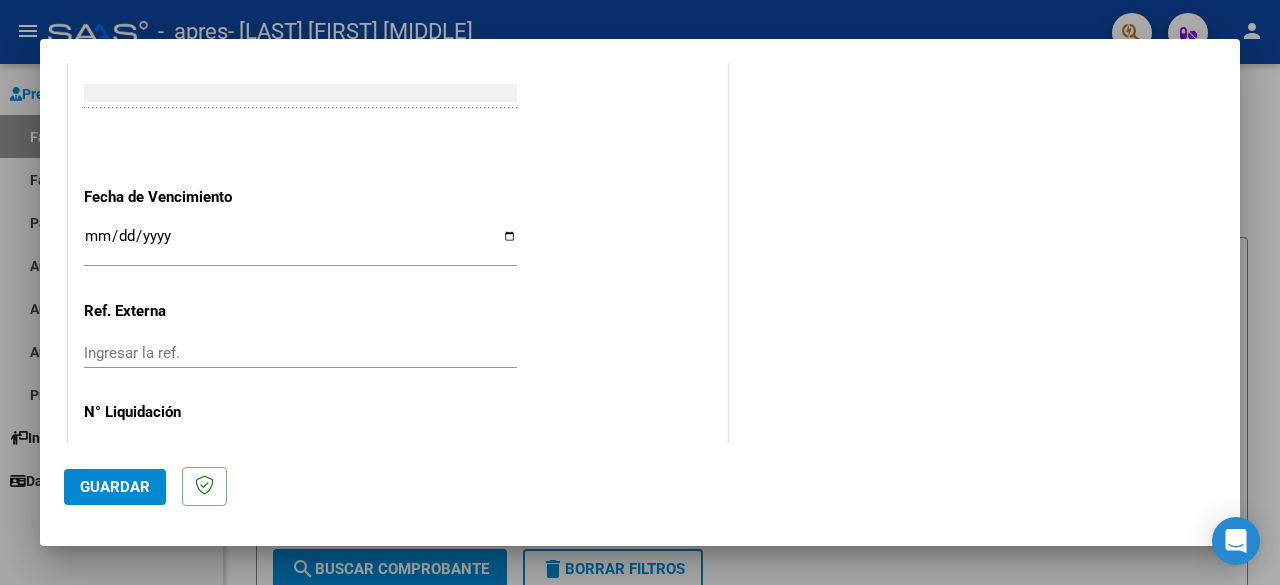 scroll, scrollTop: 1336, scrollLeft: 0, axis: vertical 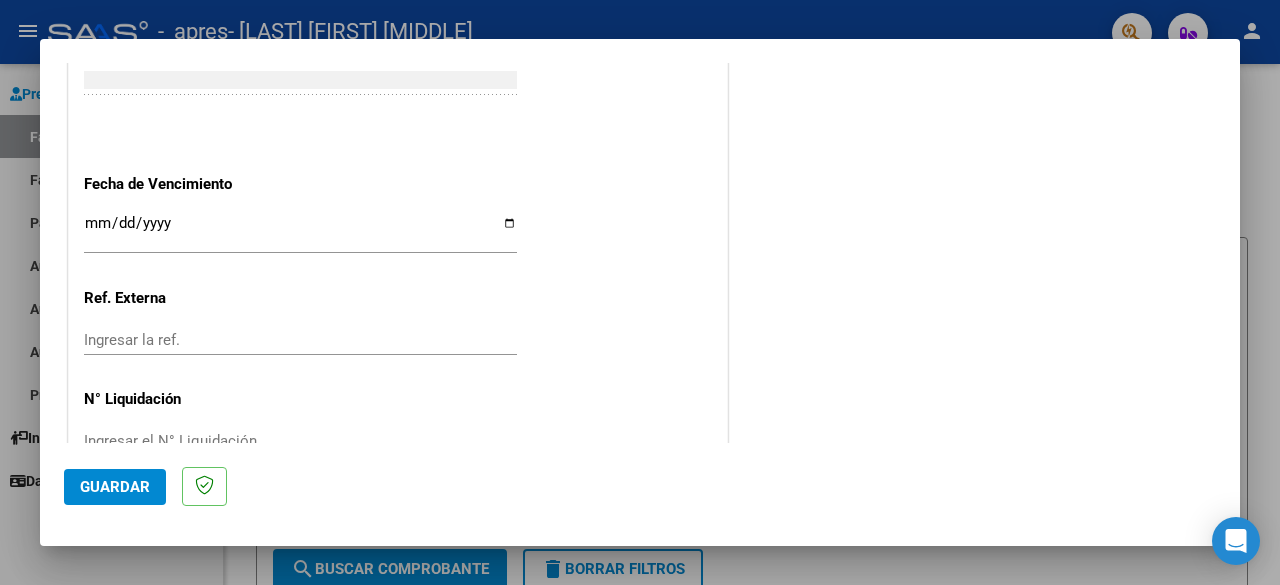 click on "Ingresar la fecha" at bounding box center [300, 231] 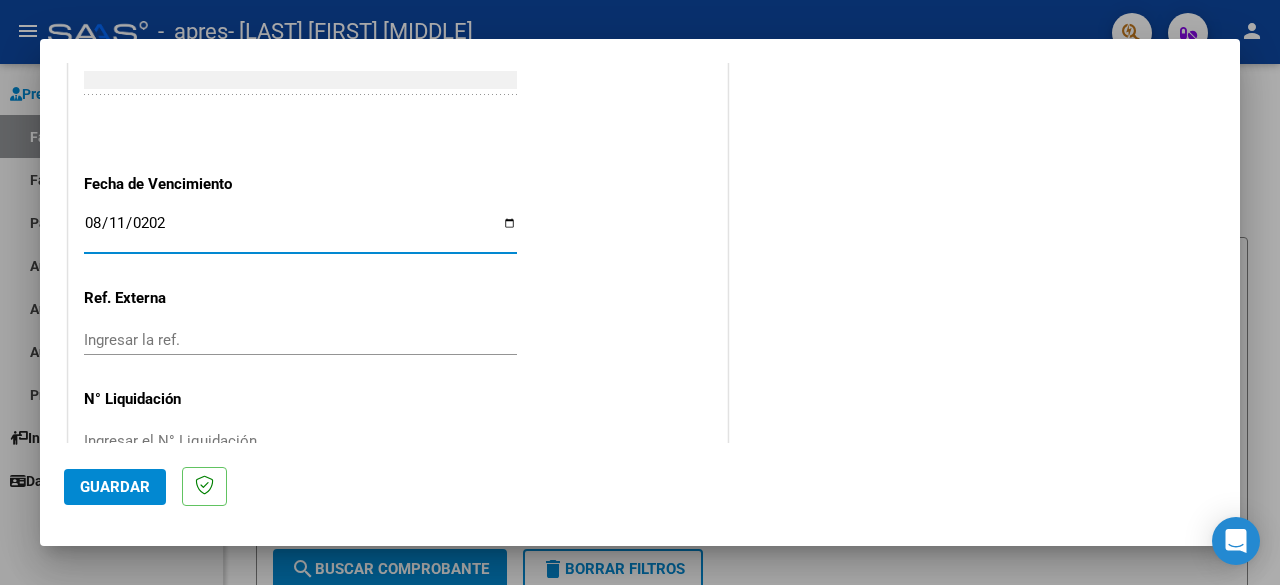 type on "2025-08-11" 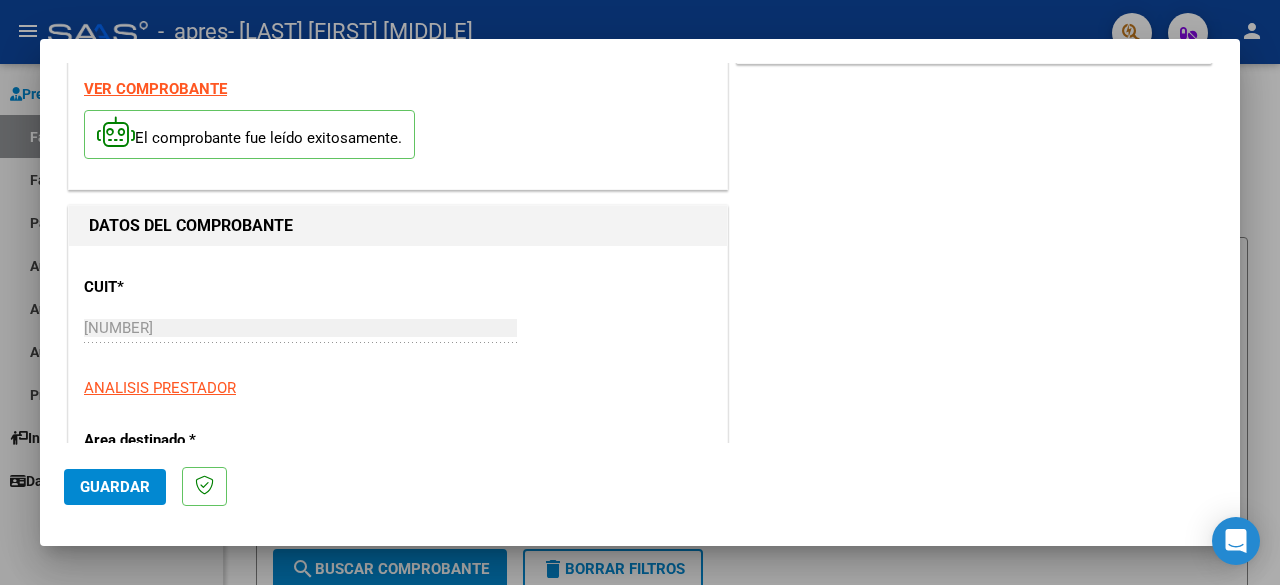 scroll, scrollTop: 0, scrollLeft: 0, axis: both 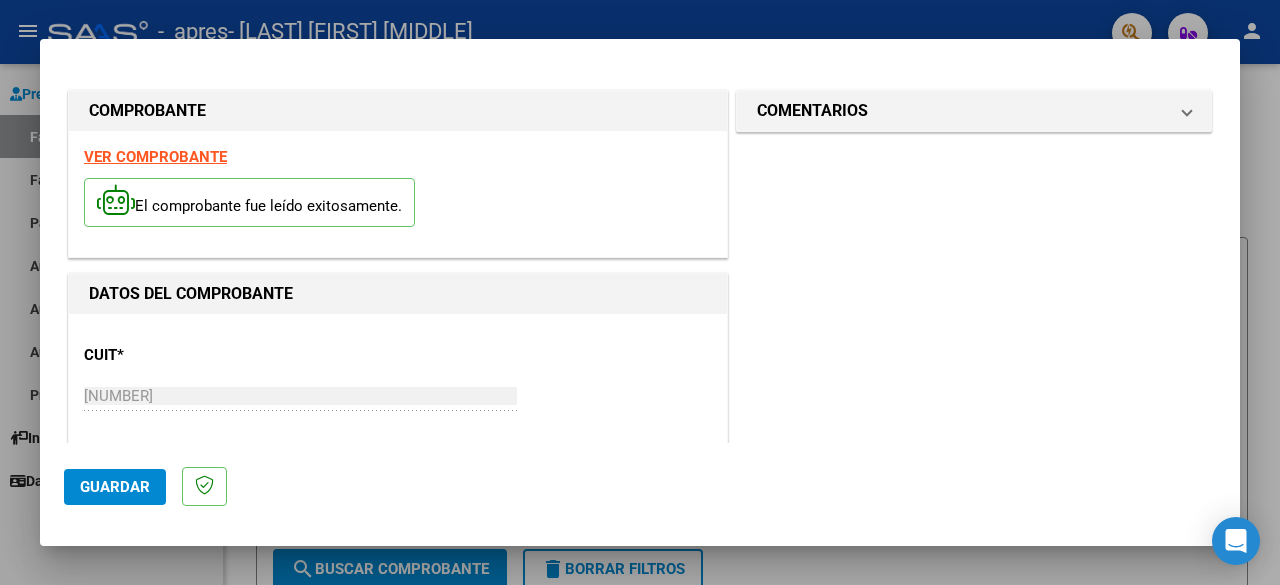 click on "Guardar" 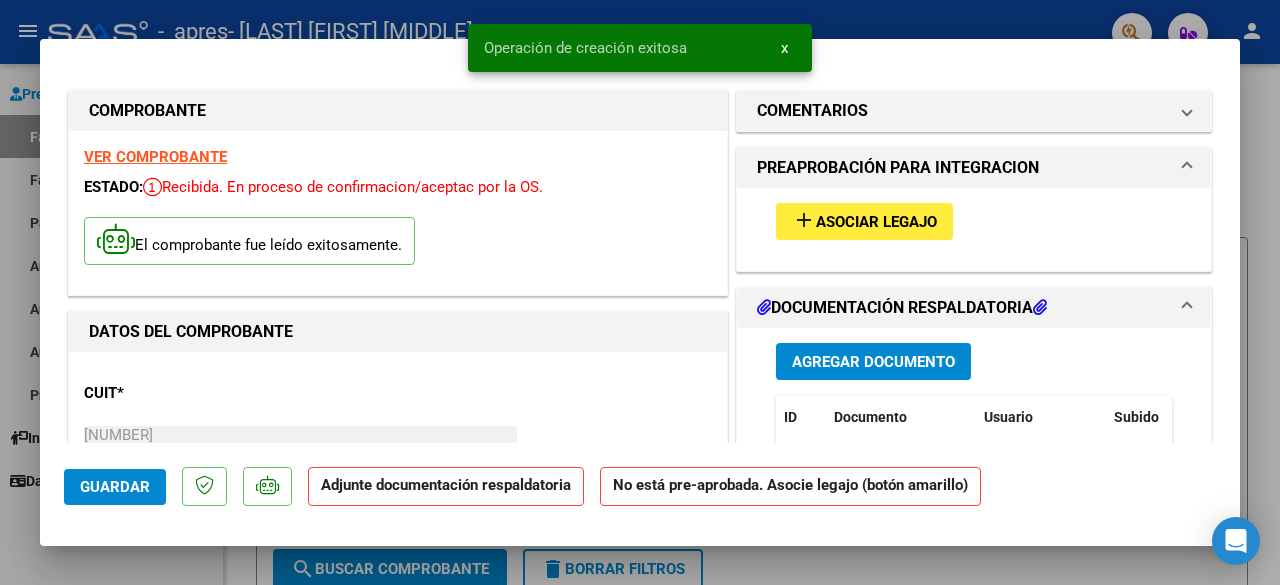 click on "add Asociar Legajo" at bounding box center [864, 221] 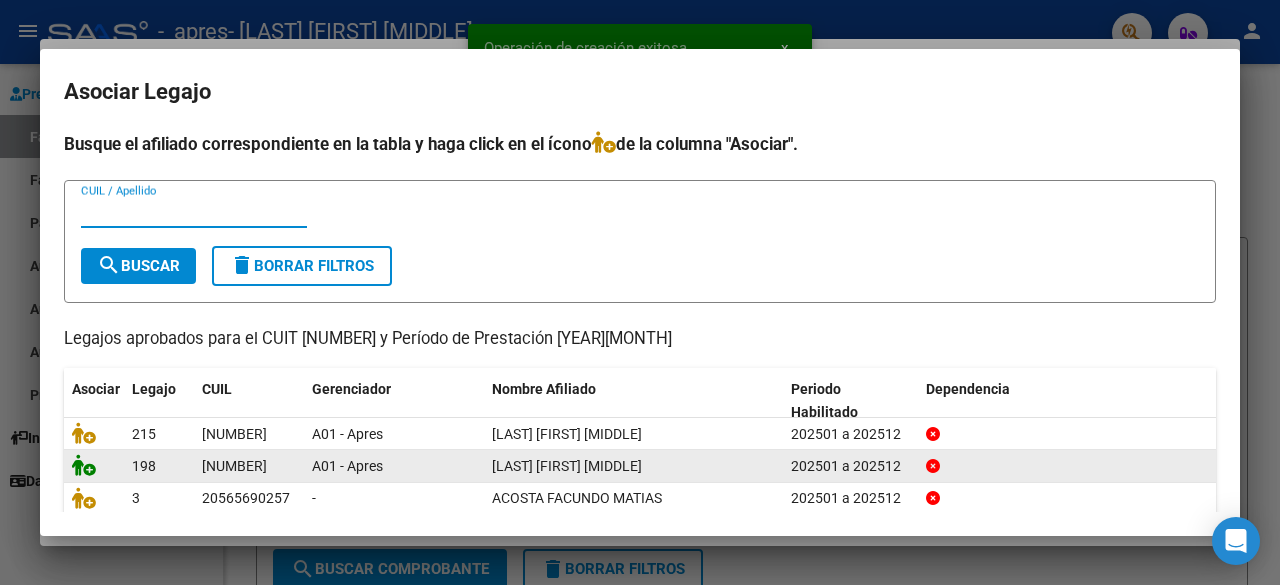 click 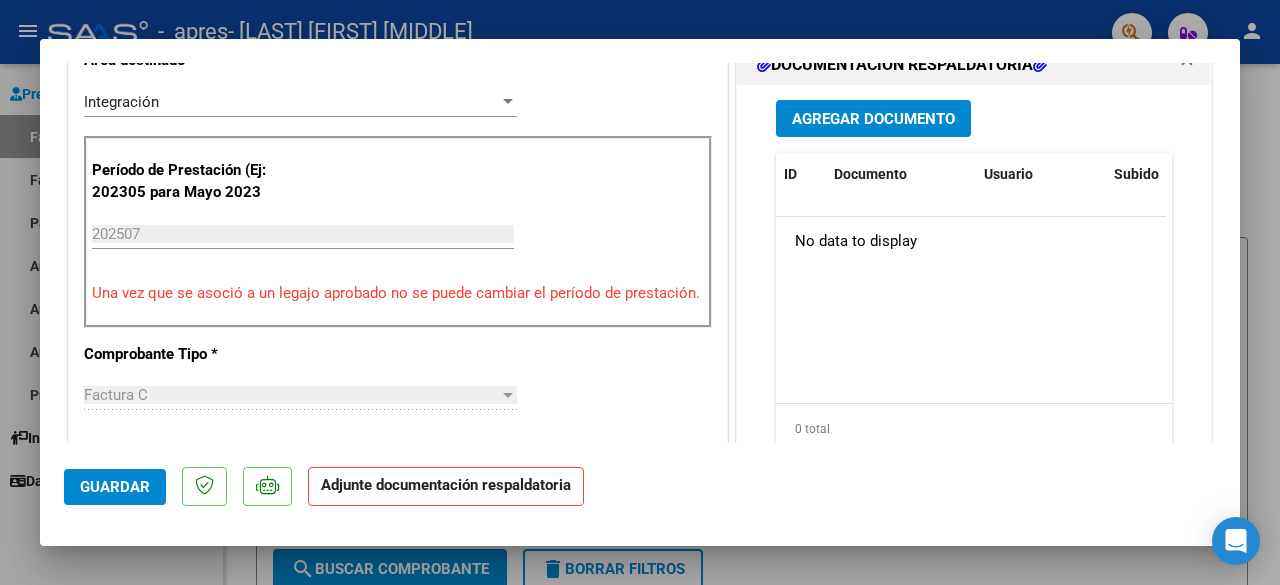 scroll, scrollTop: 536, scrollLeft: 0, axis: vertical 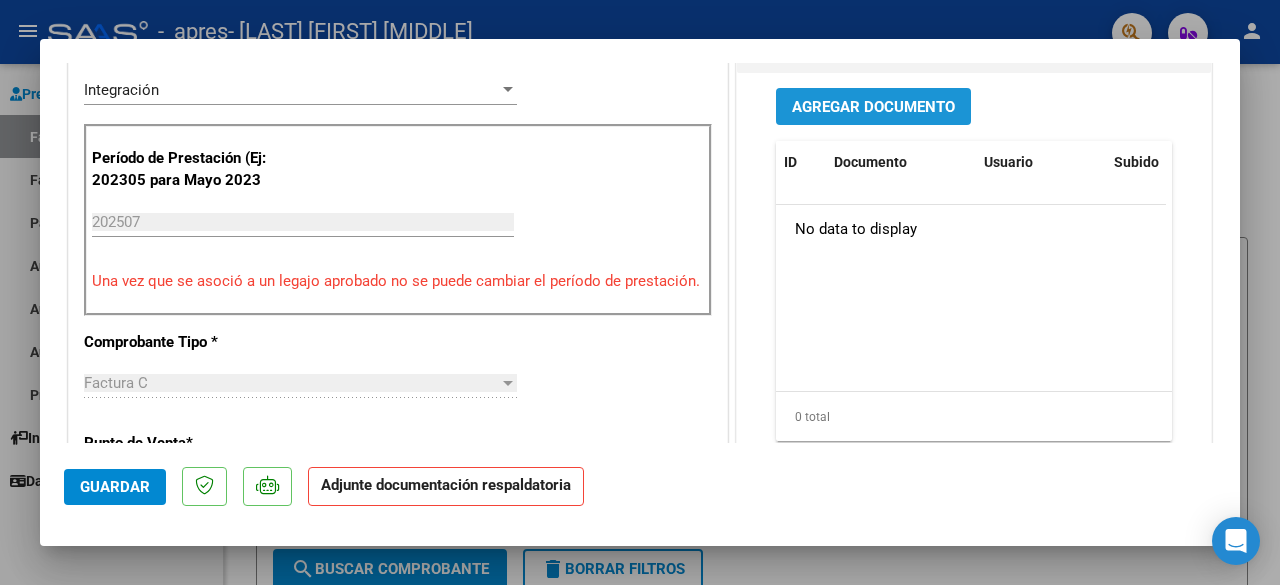 click on "Agregar Documento" at bounding box center (873, 107) 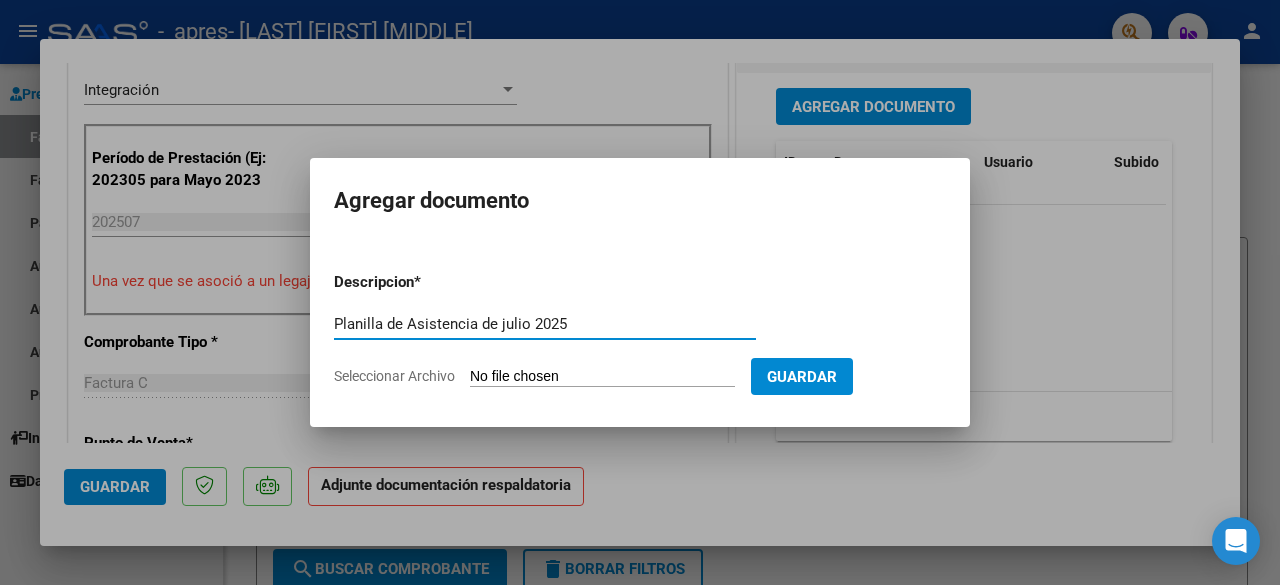 type on "Planilla de Asistencia de julio 2025" 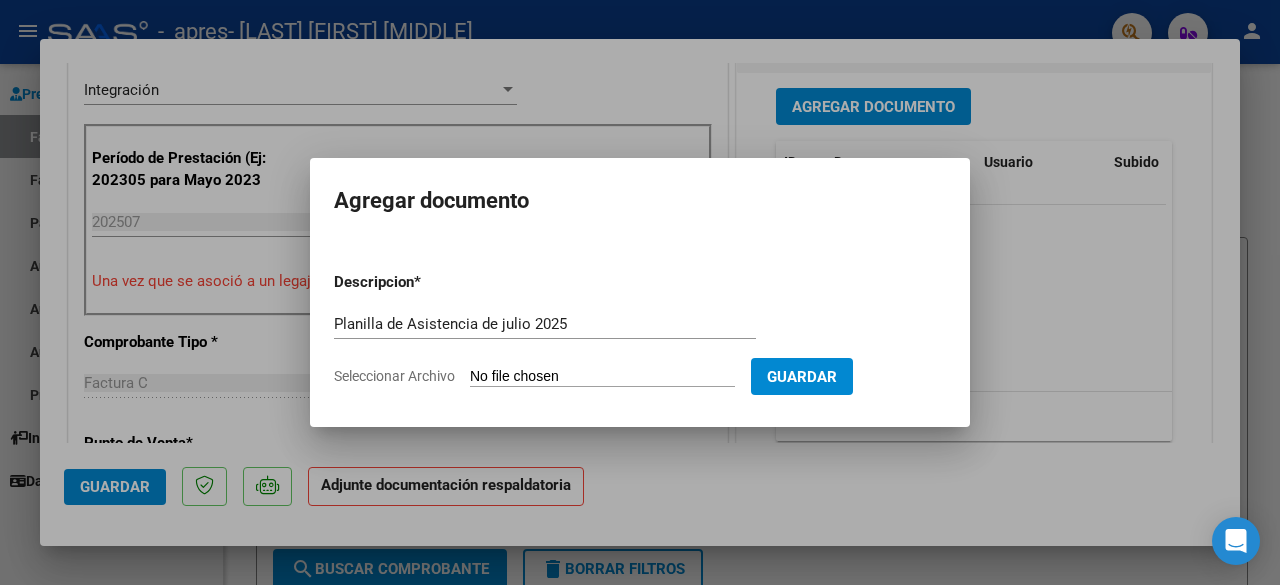 click on "Seleccionar Archivo" at bounding box center (602, 377) 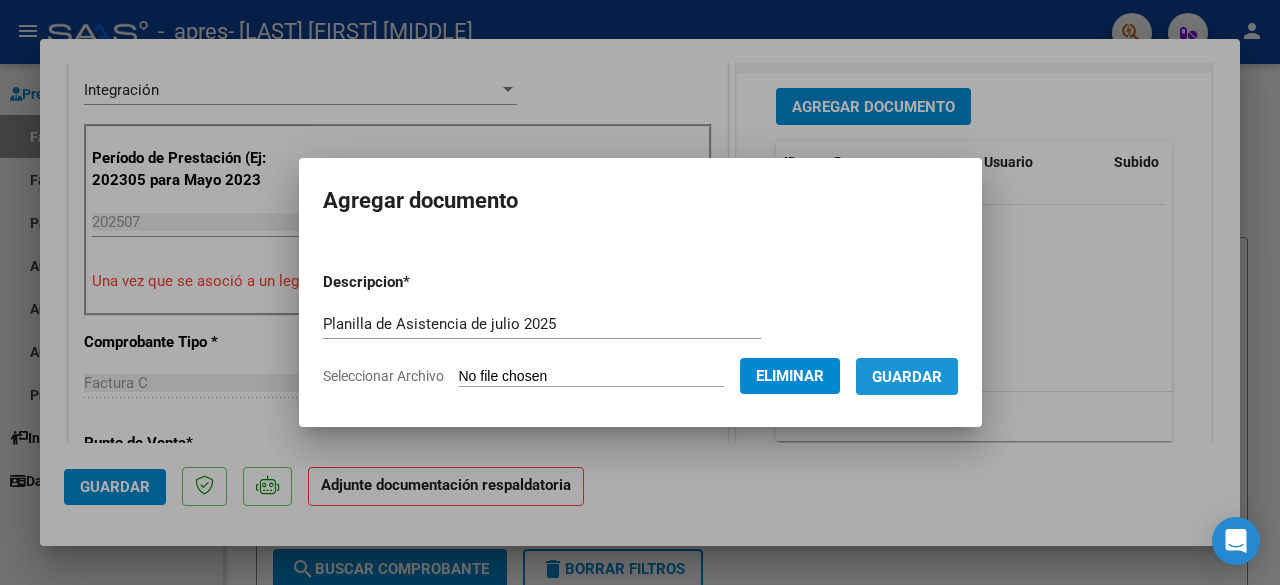 click on "Guardar" at bounding box center (907, 377) 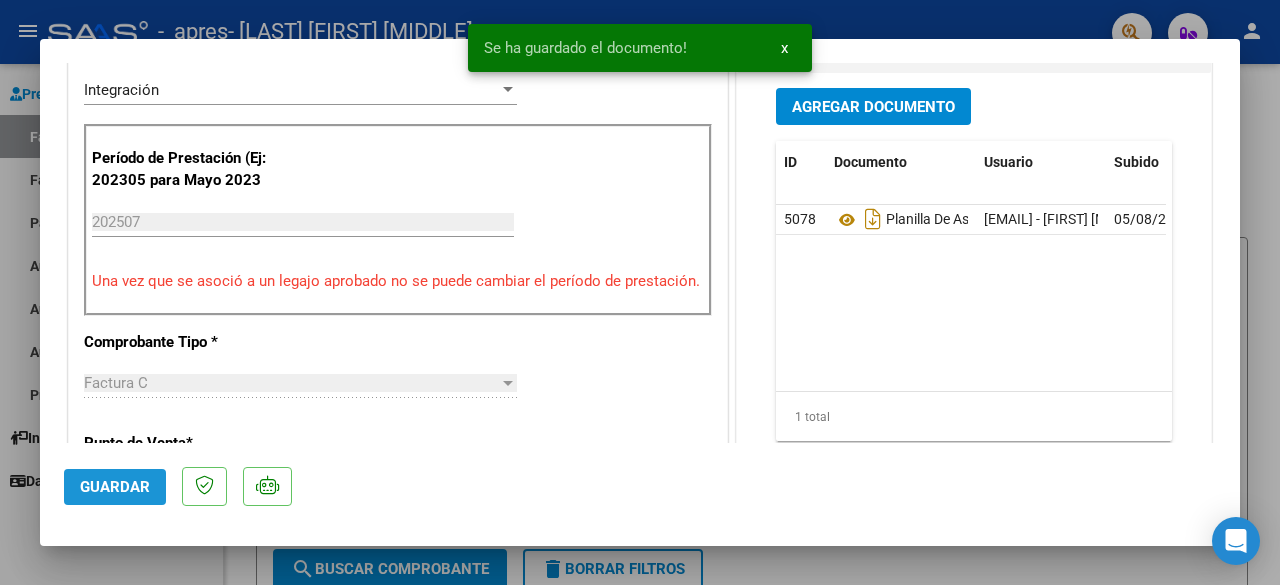 click on "Guardar" 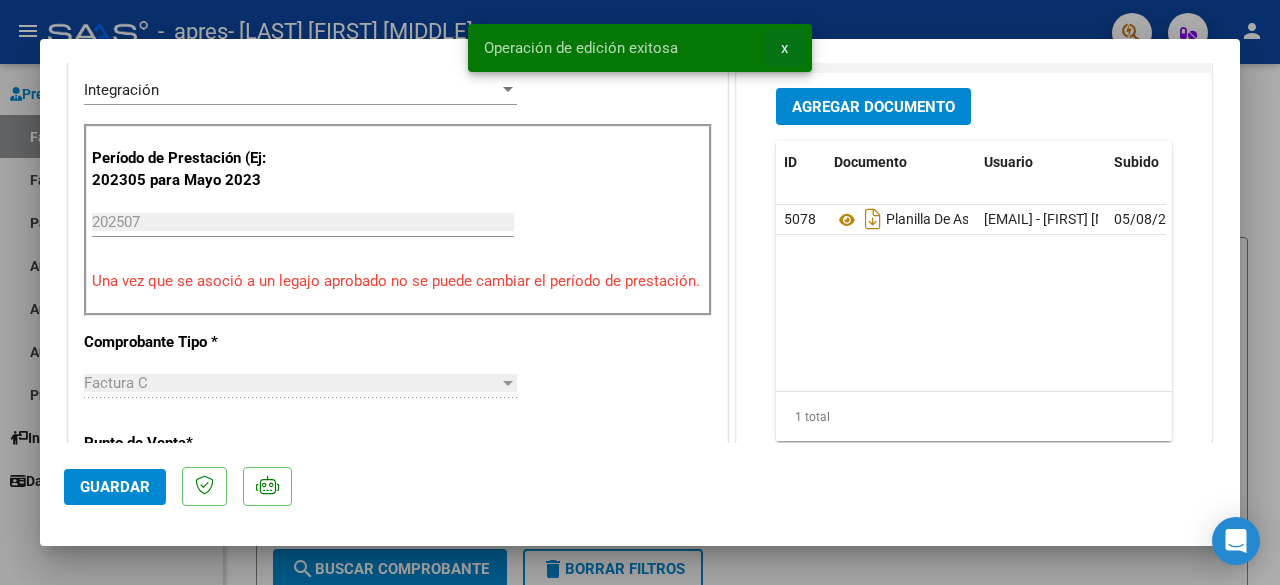 click on "x" at bounding box center [784, 48] 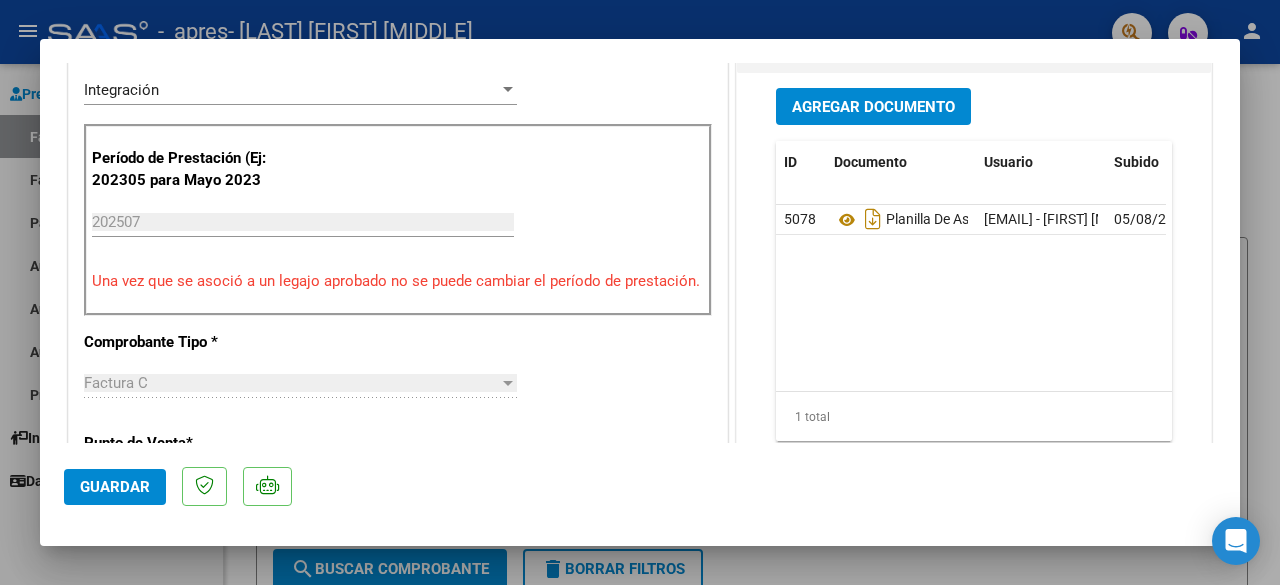 click at bounding box center [640, 292] 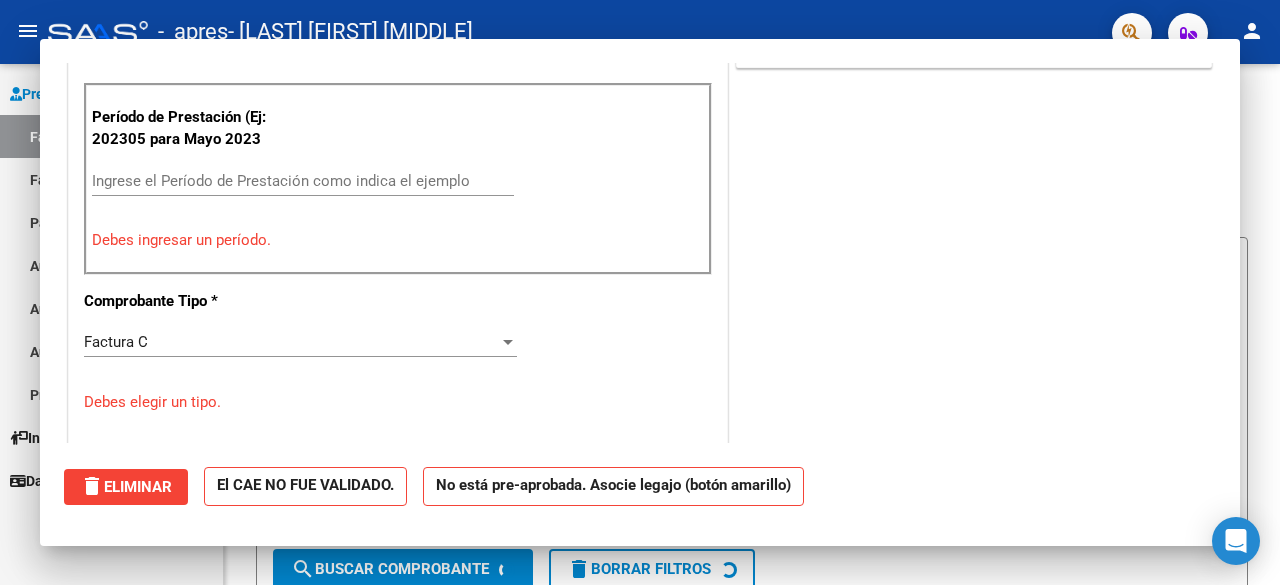 scroll, scrollTop: 451, scrollLeft: 0, axis: vertical 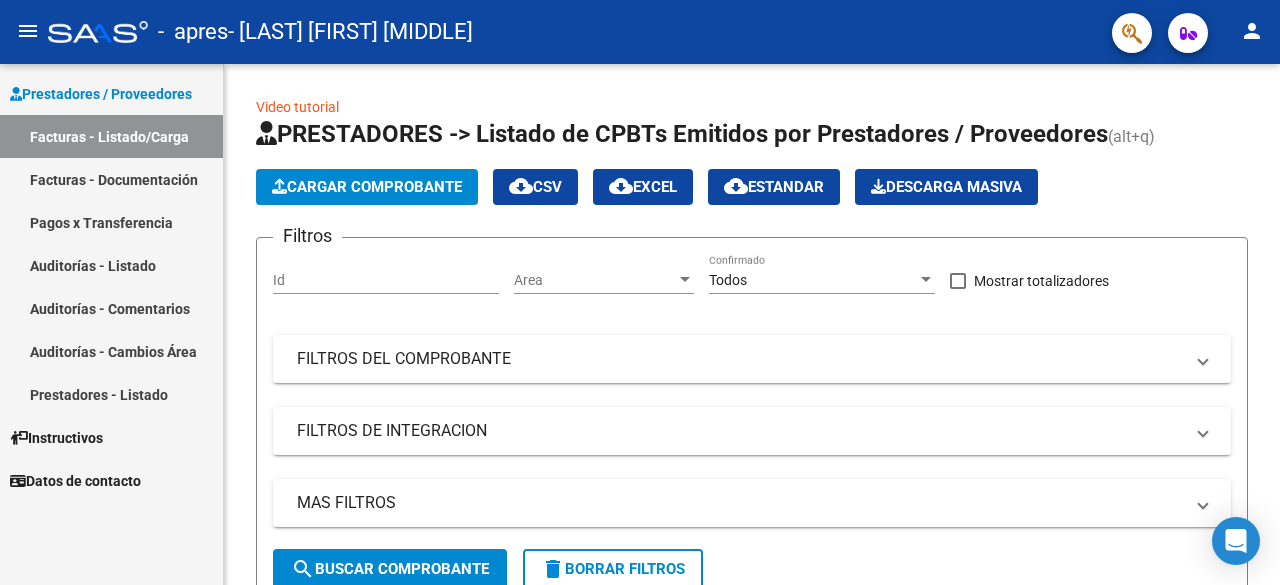 click on "person" 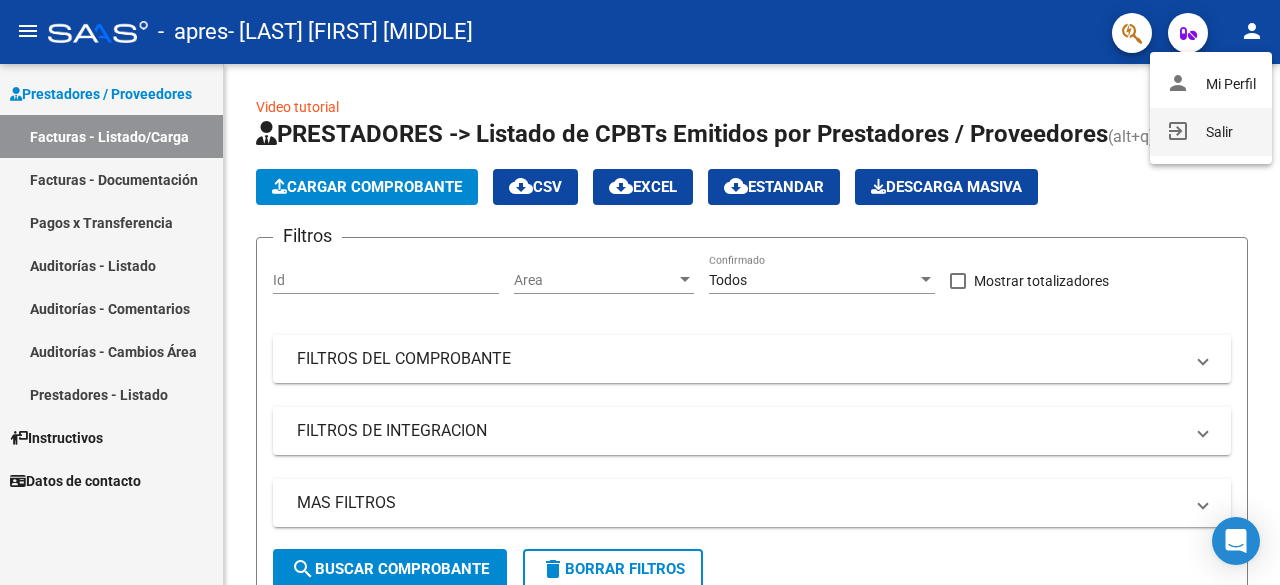 click on "exit_to_app  Salir" at bounding box center [1211, 132] 